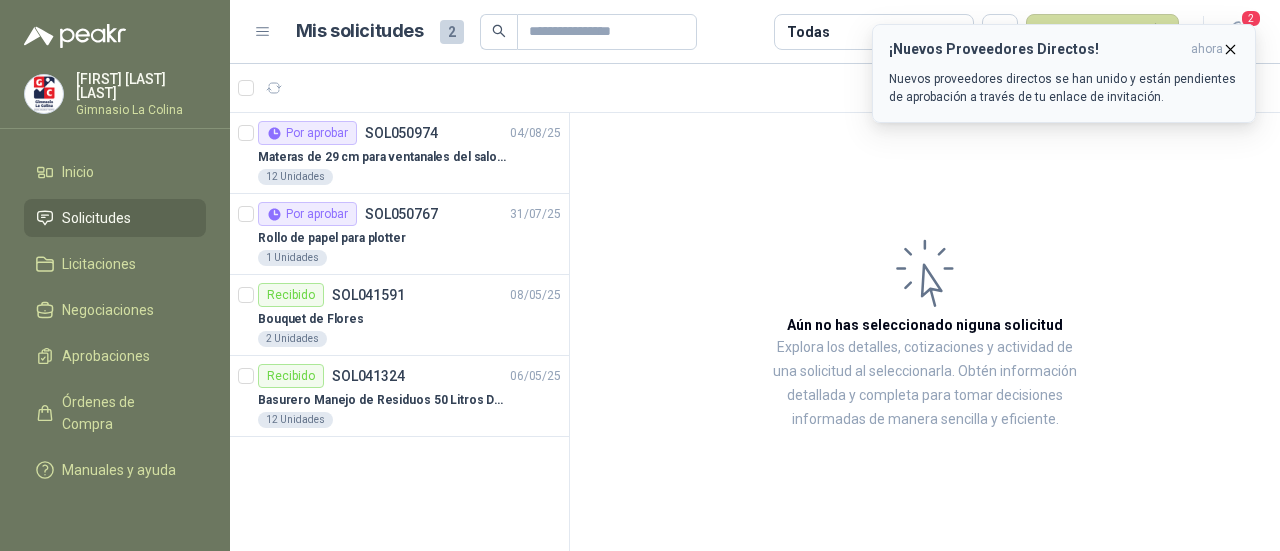 scroll, scrollTop: 0, scrollLeft: 0, axis: both 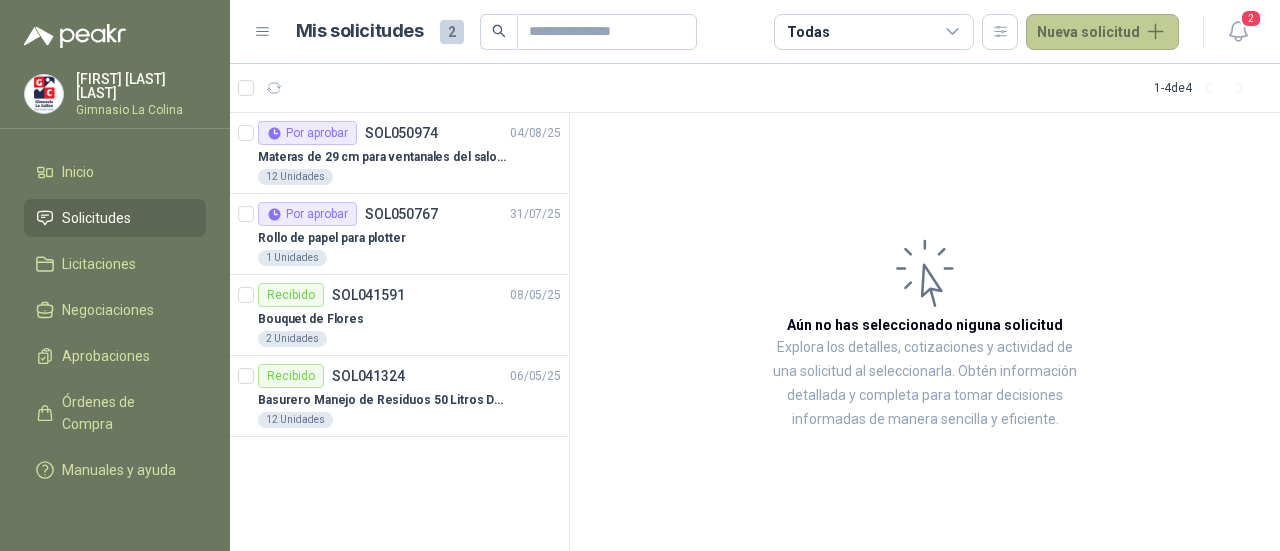 click on "Nueva solicitud" at bounding box center [1102, 32] 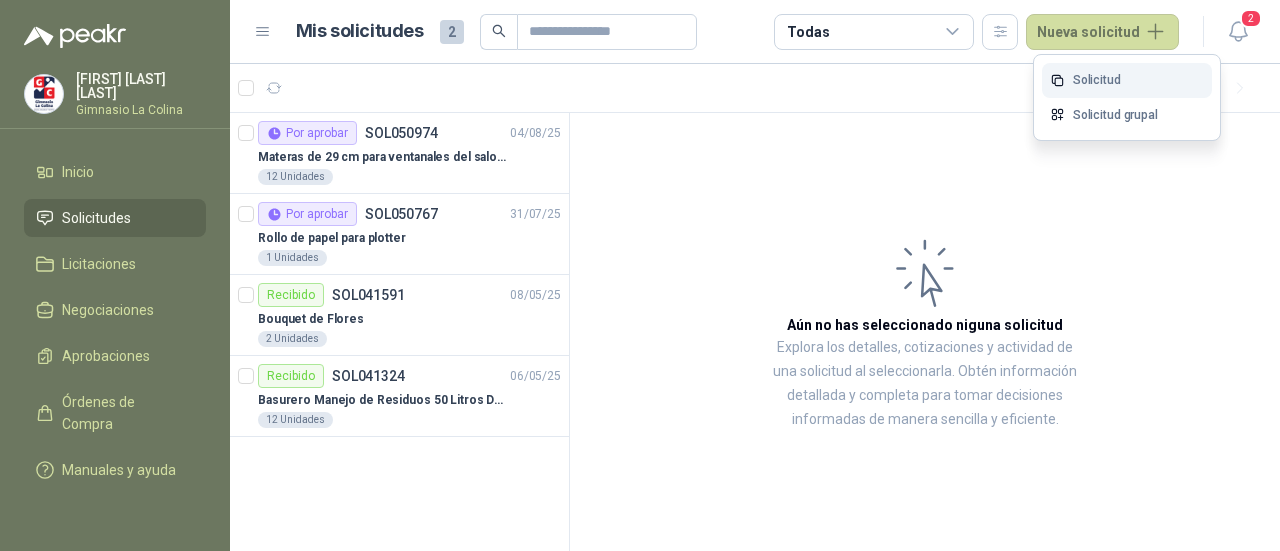 click on "Solicitud" at bounding box center [1127, 80] 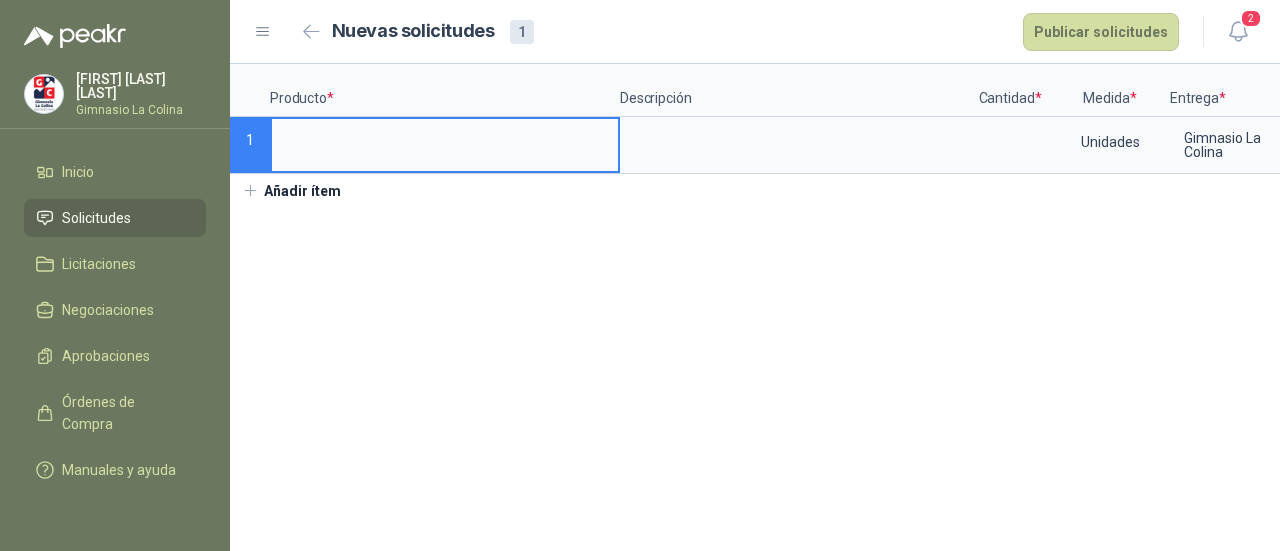 type 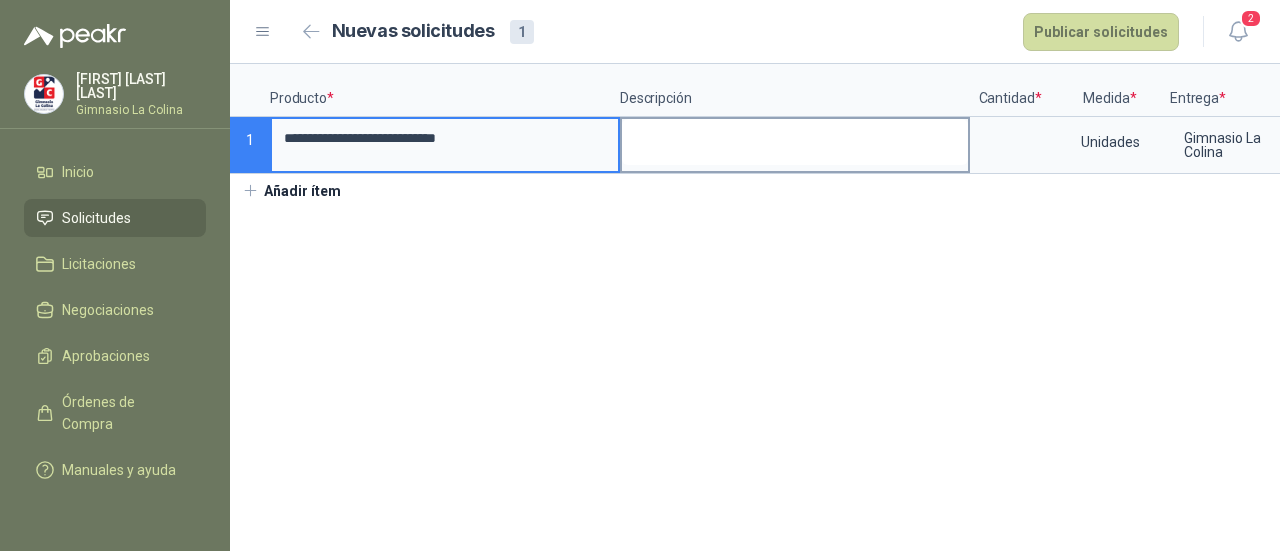 type on "**********" 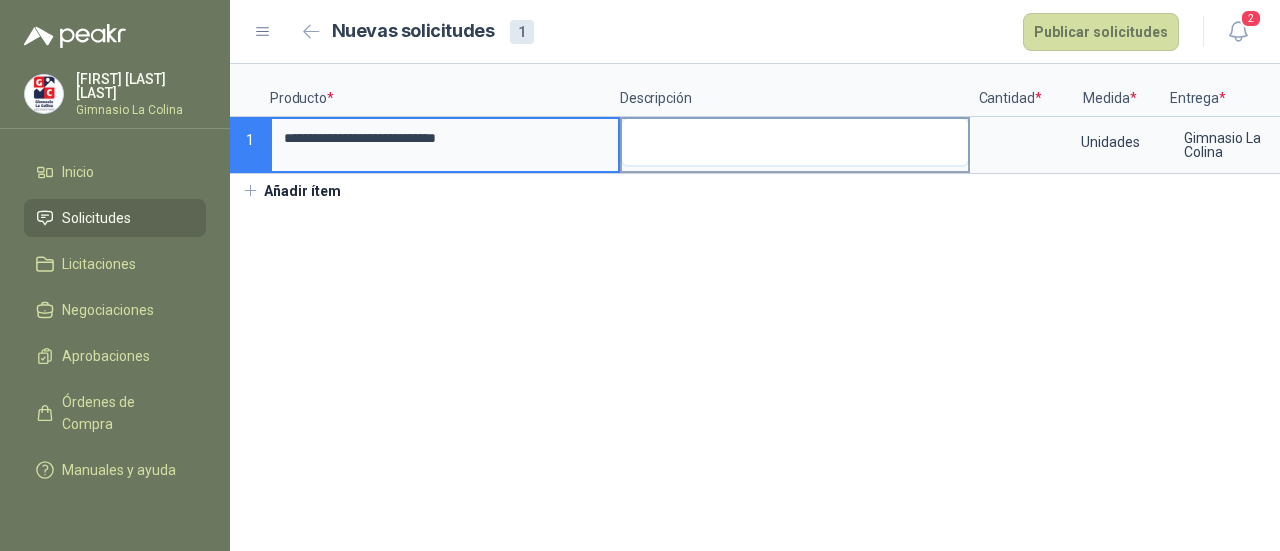 click at bounding box center [795, 142] 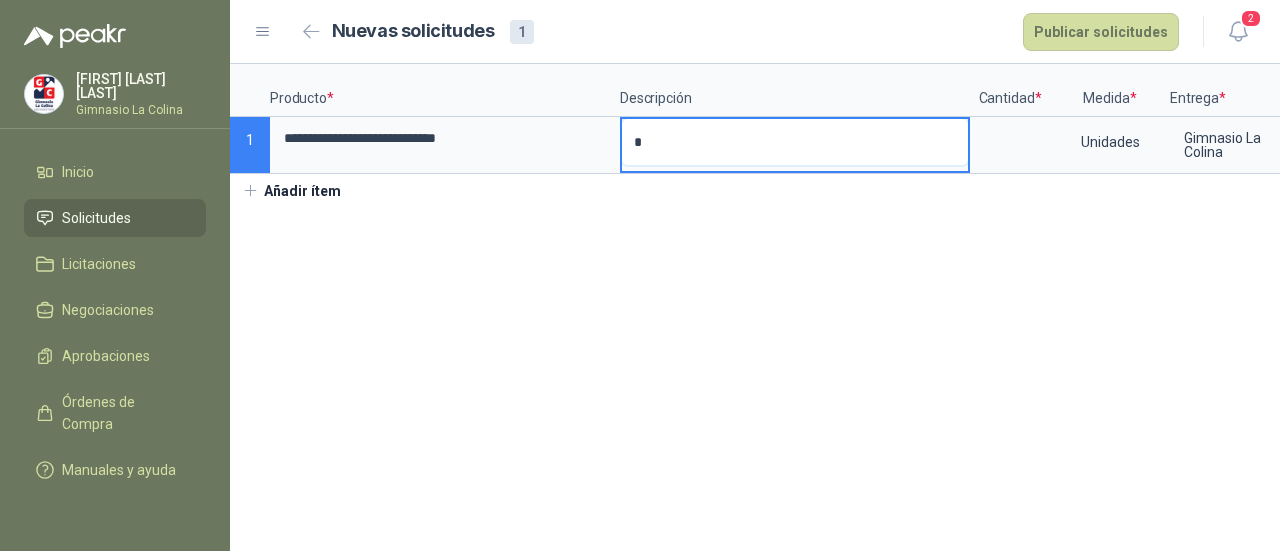 type 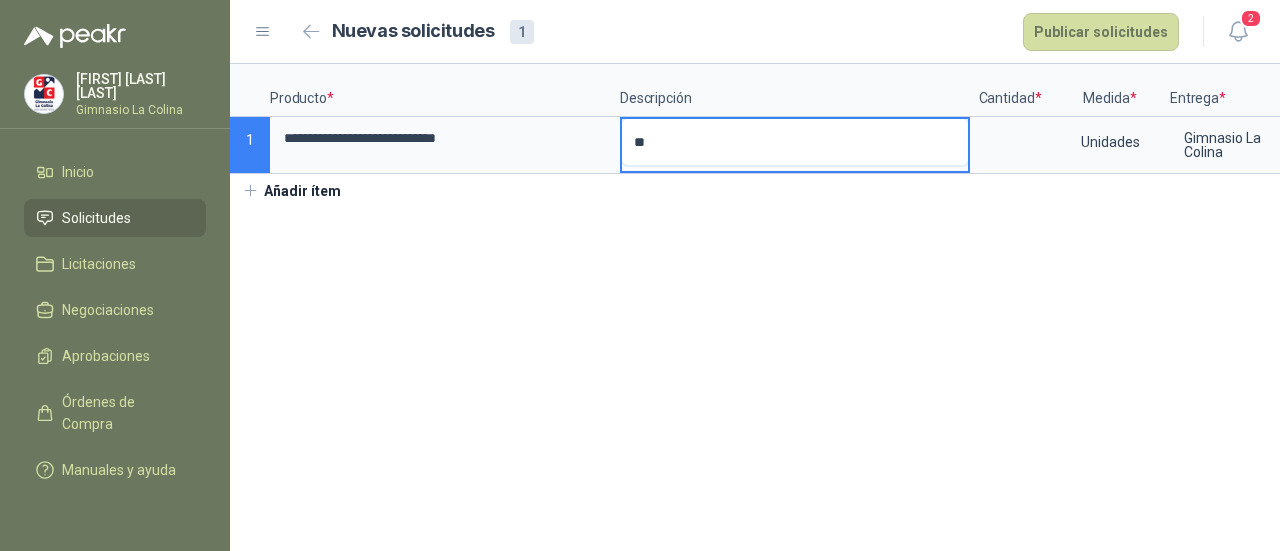 type 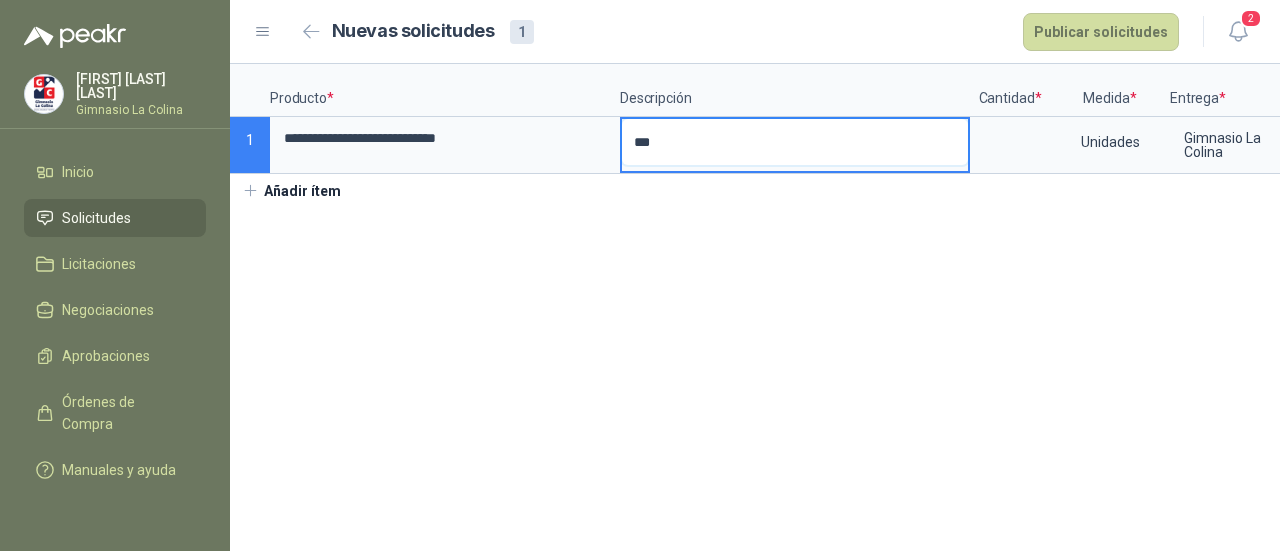 type 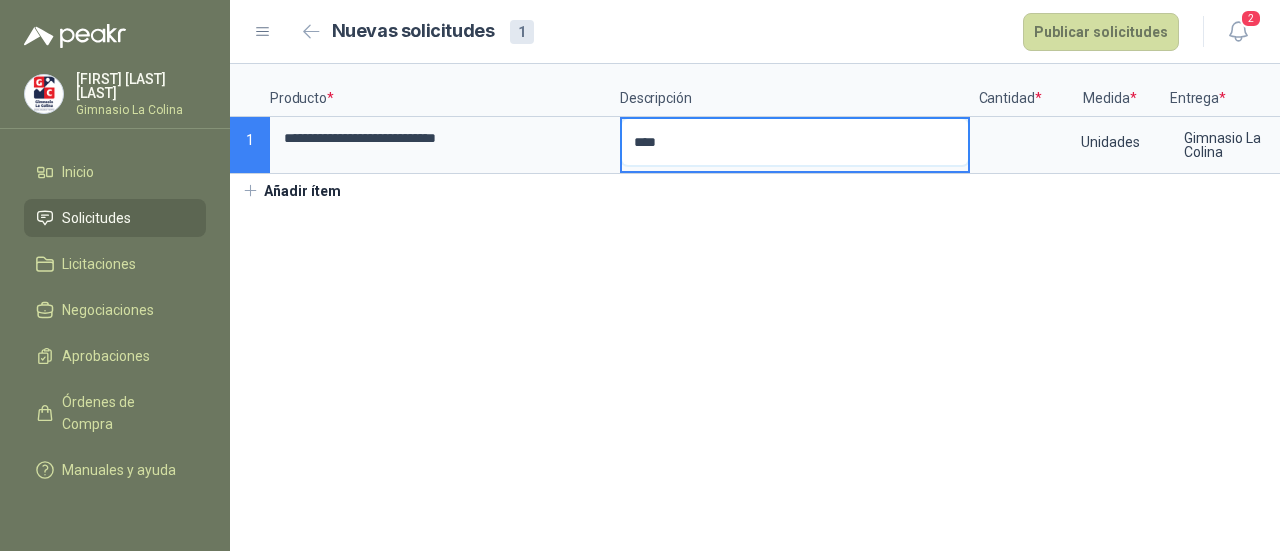 type 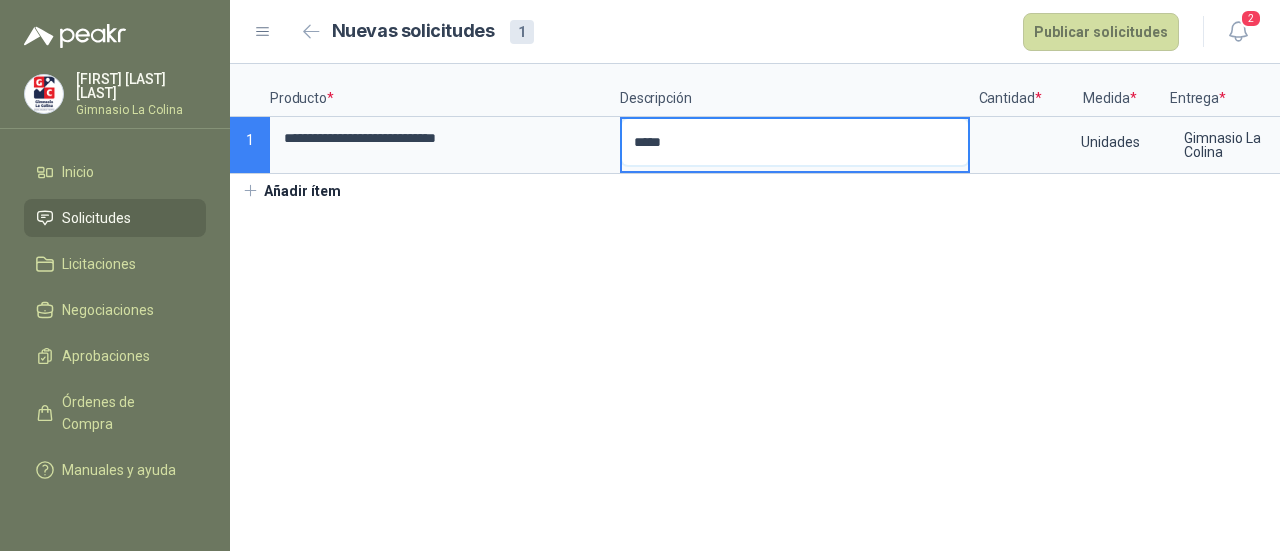 type 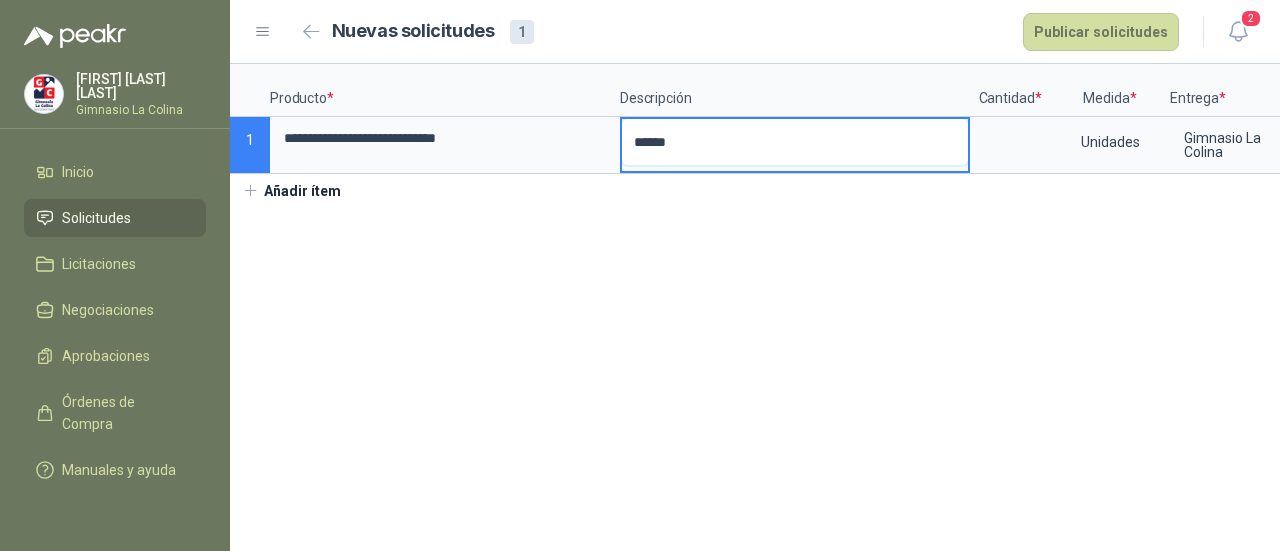 type 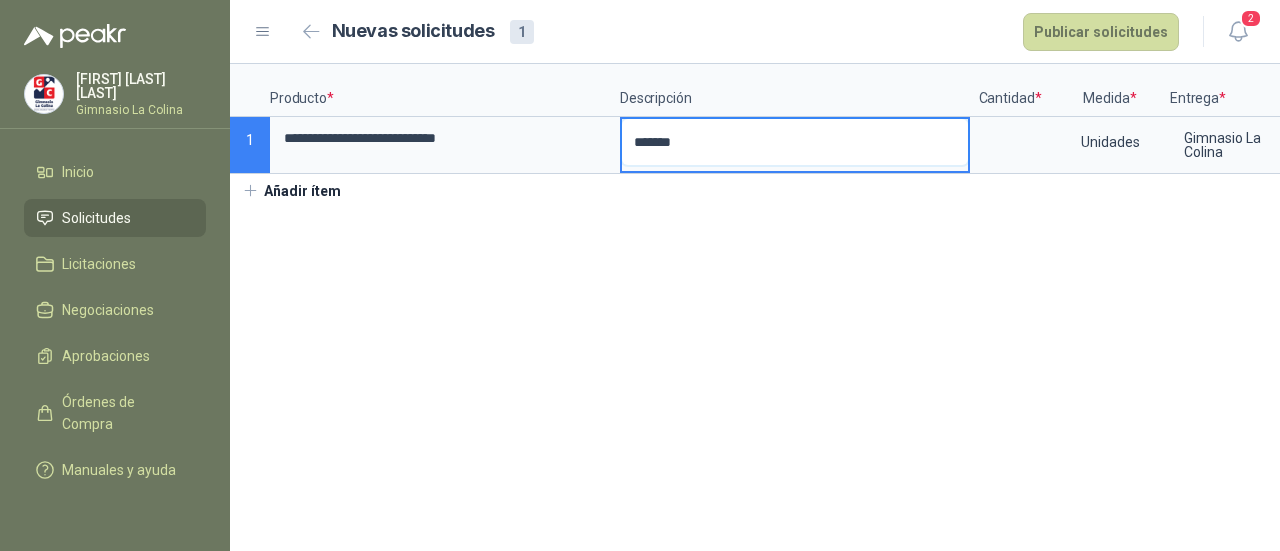 type 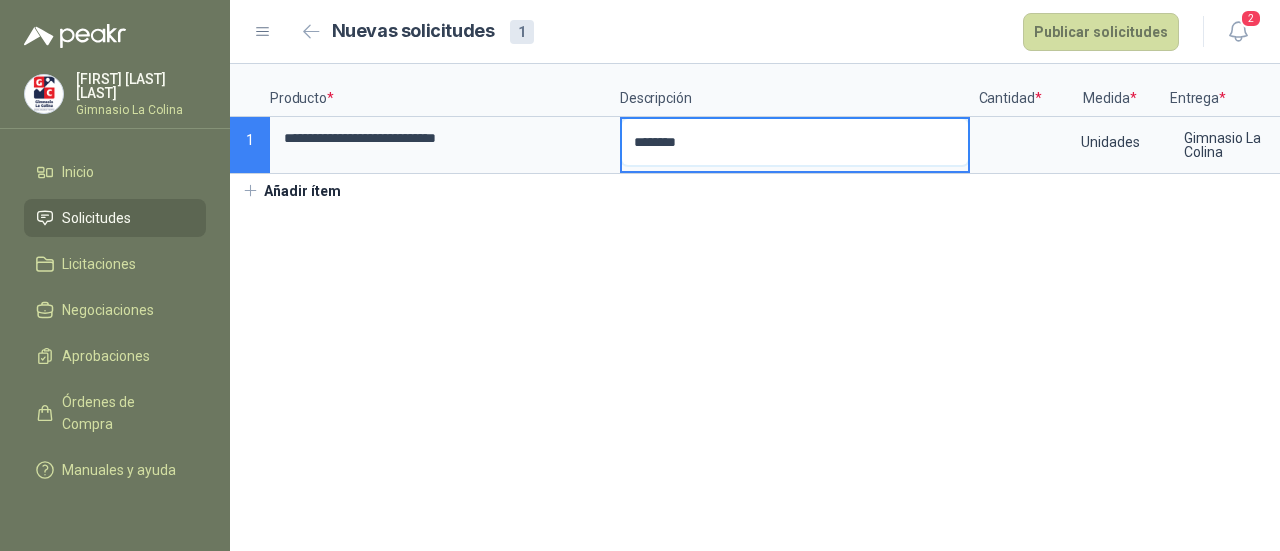 type 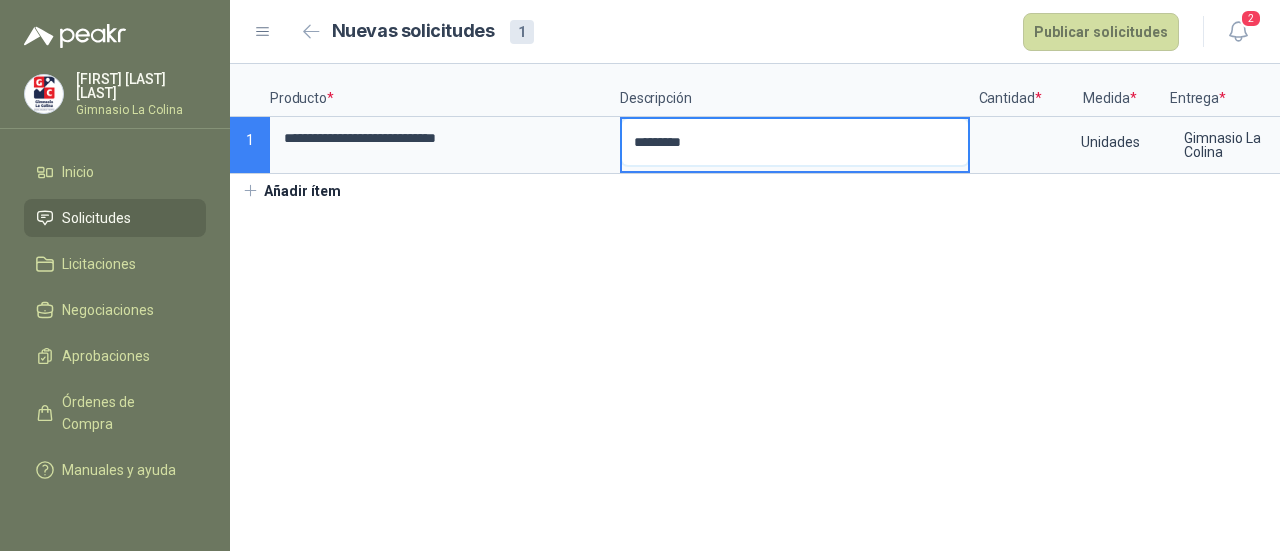 type 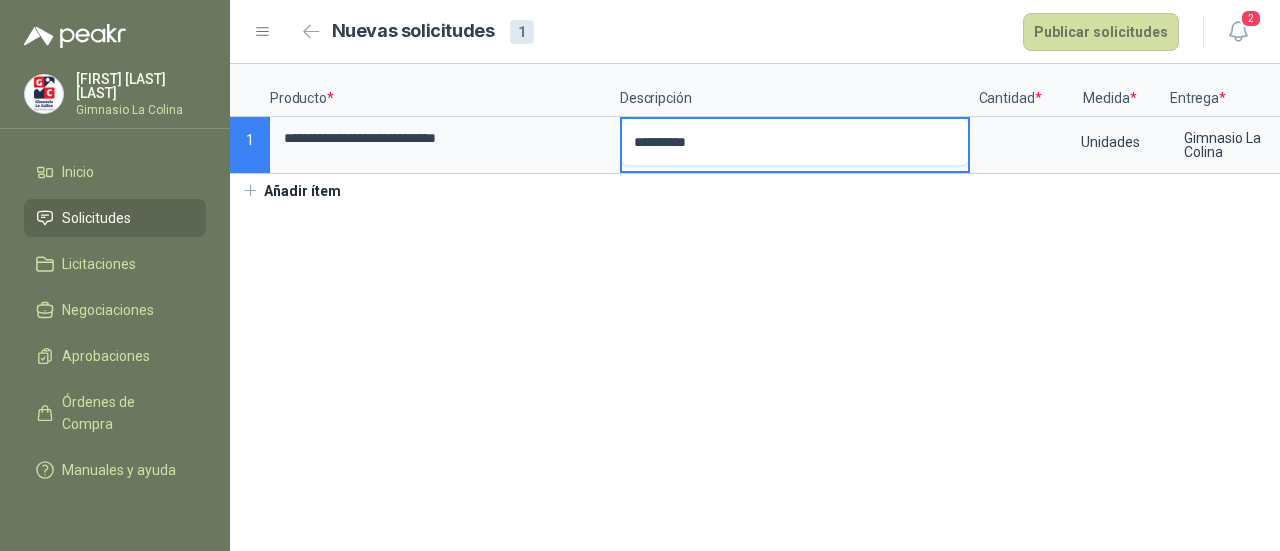 type 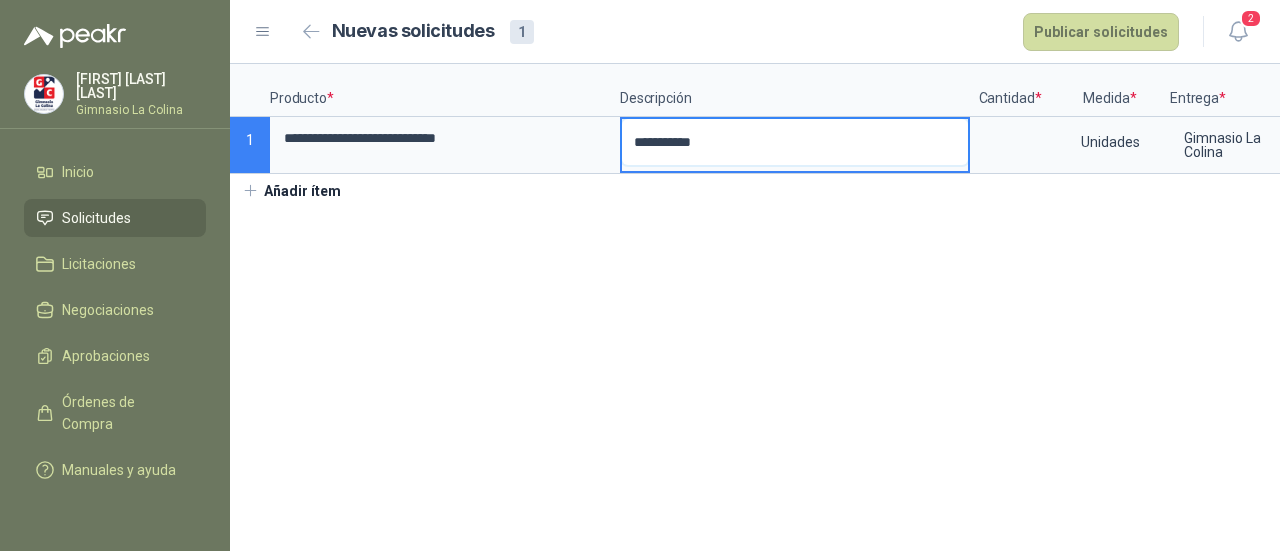 type 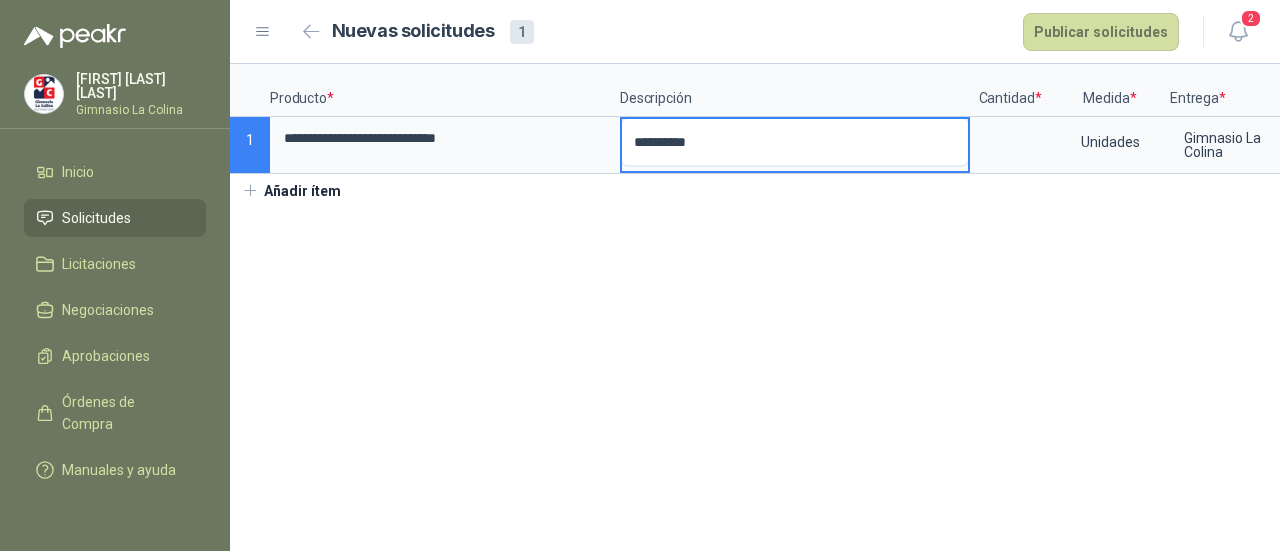 type 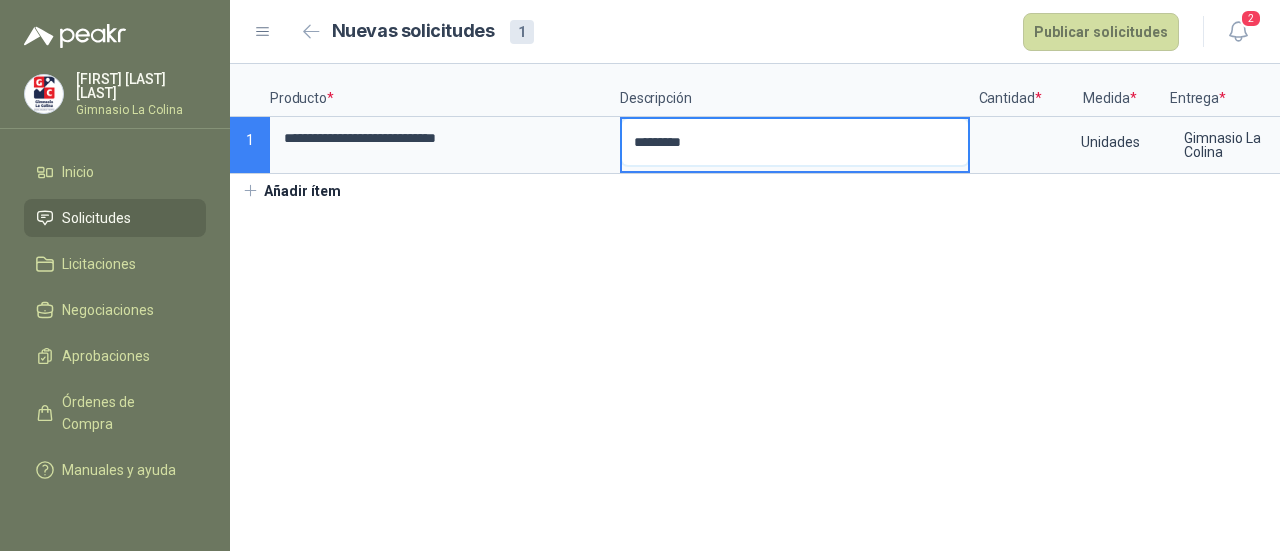 type 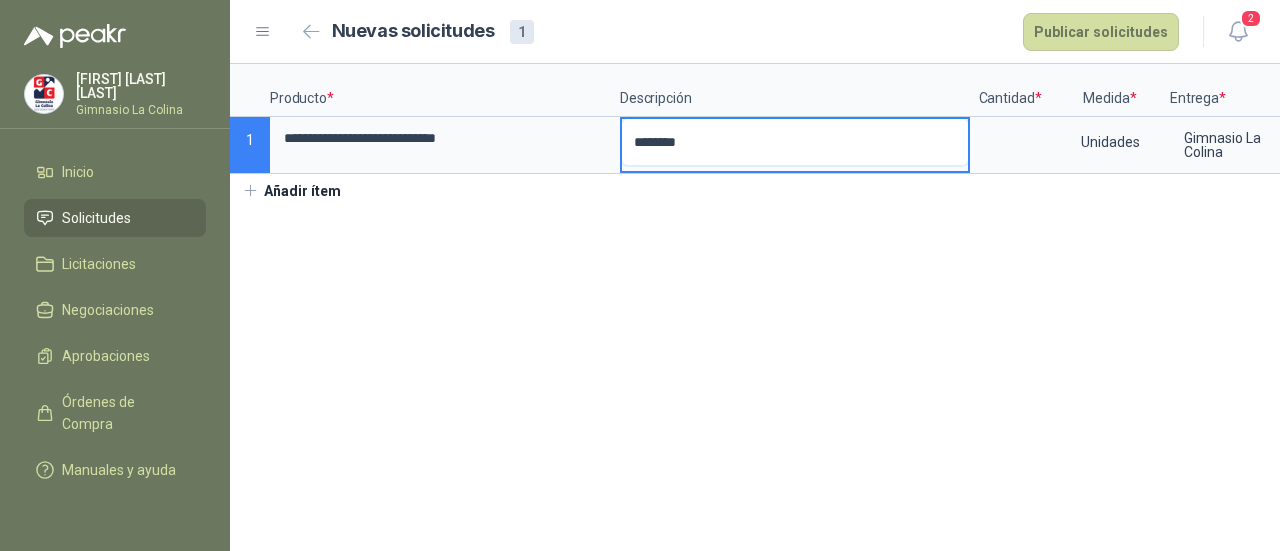 type 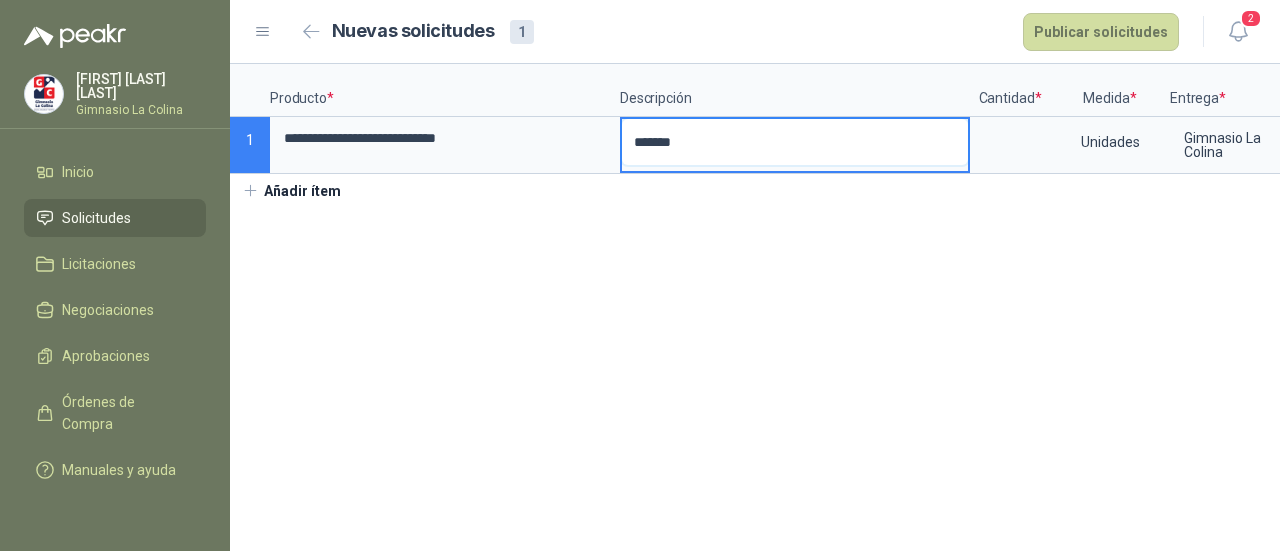 type 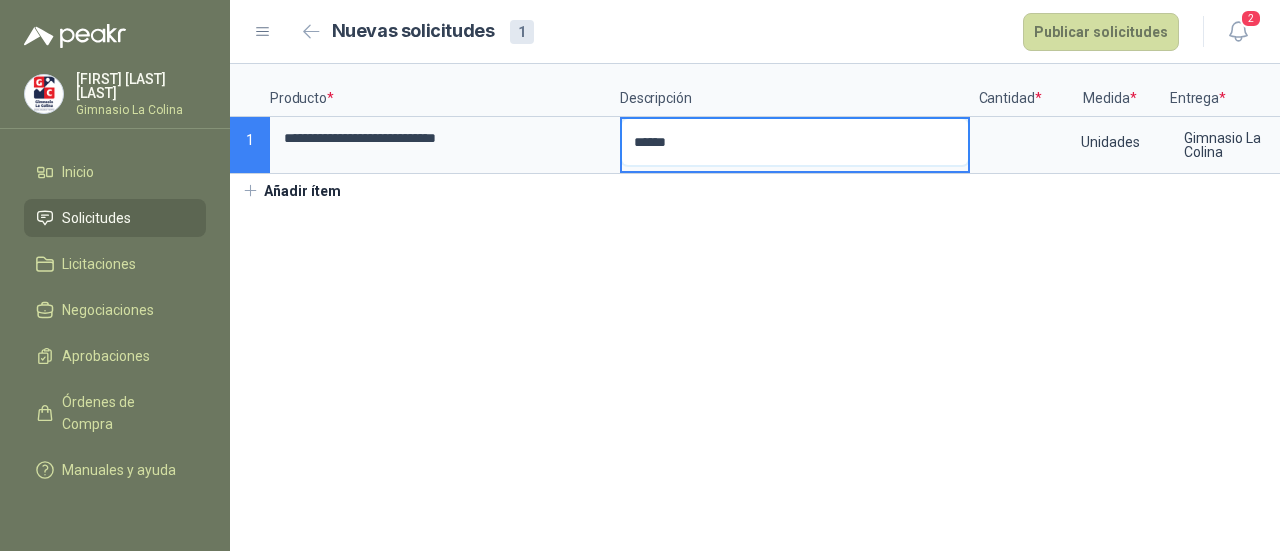 type 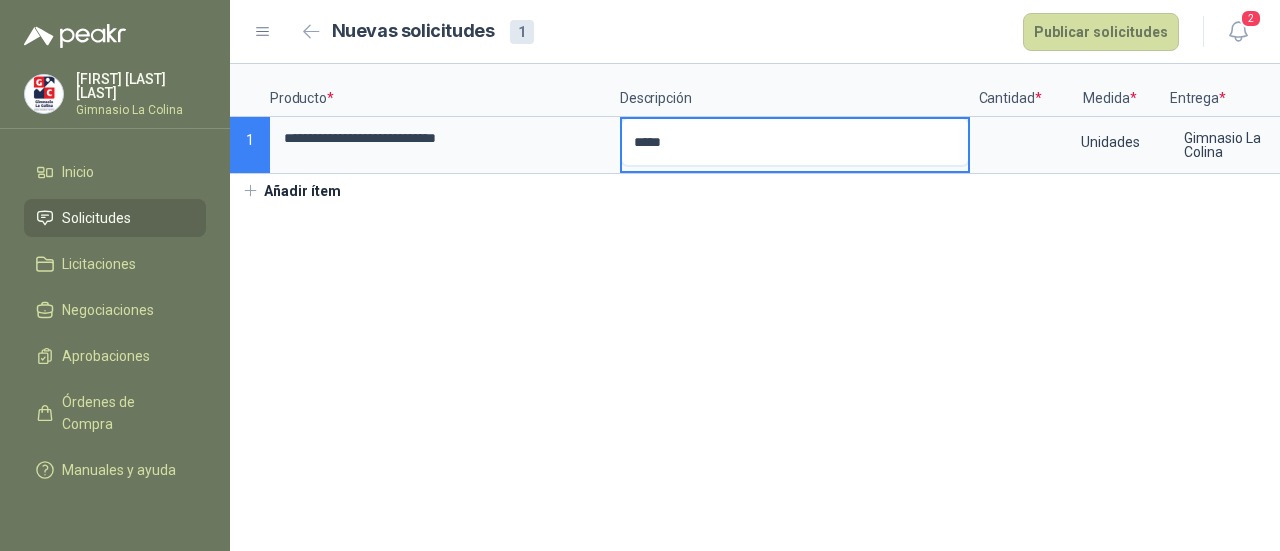 type 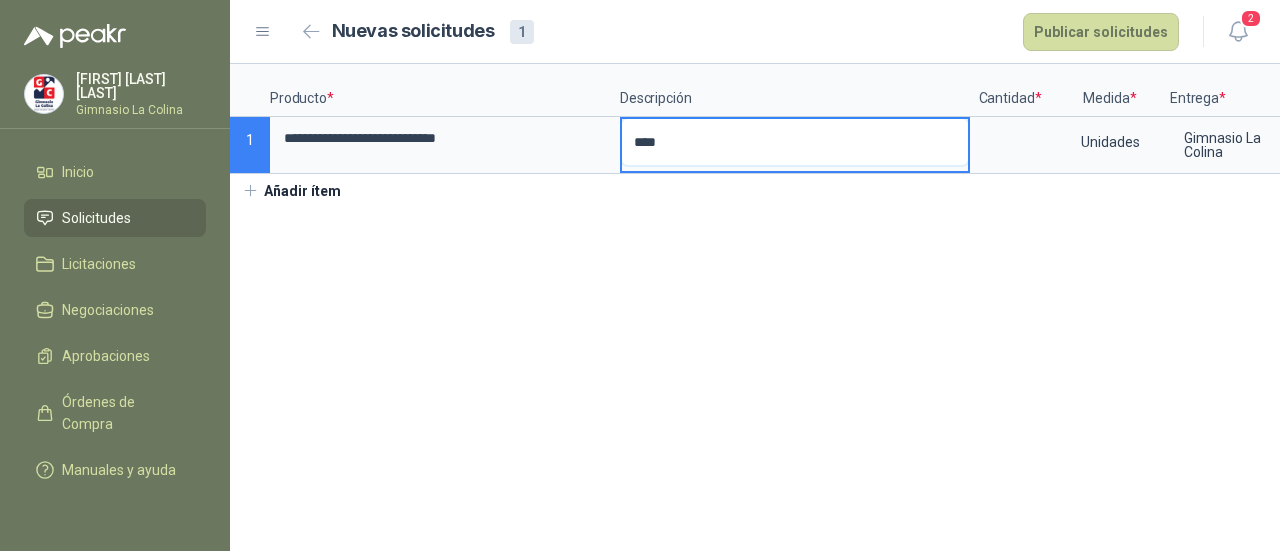 type 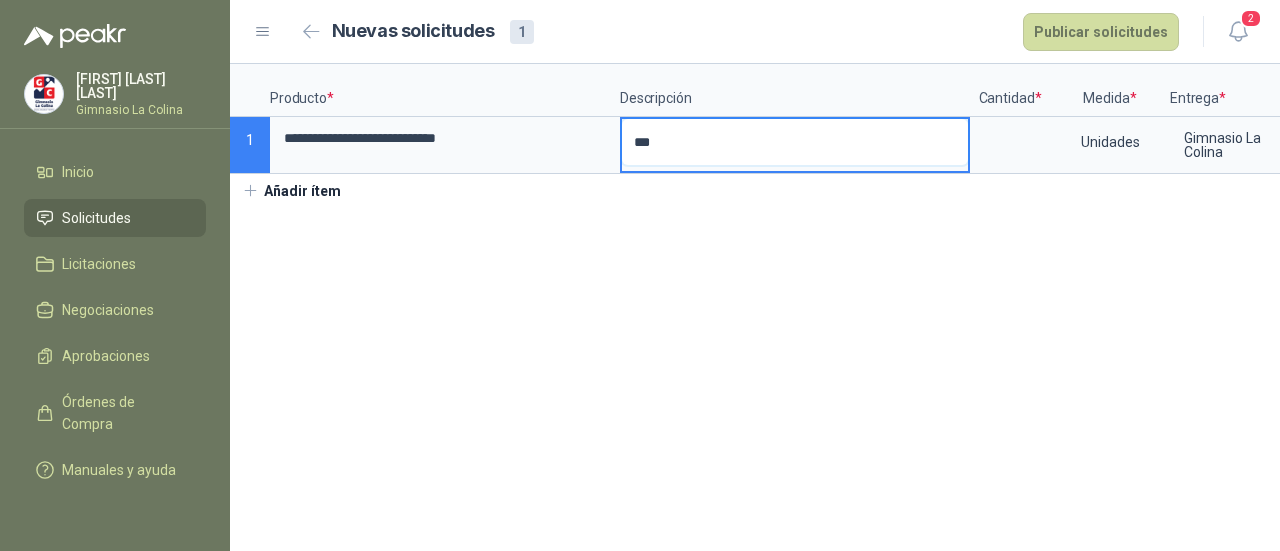 type 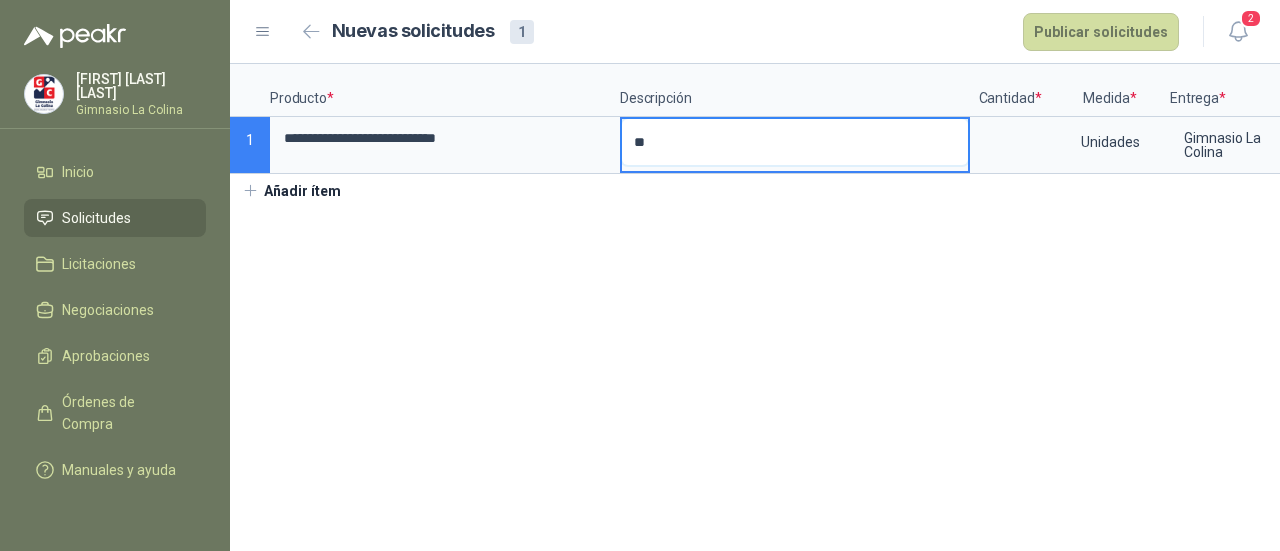 type 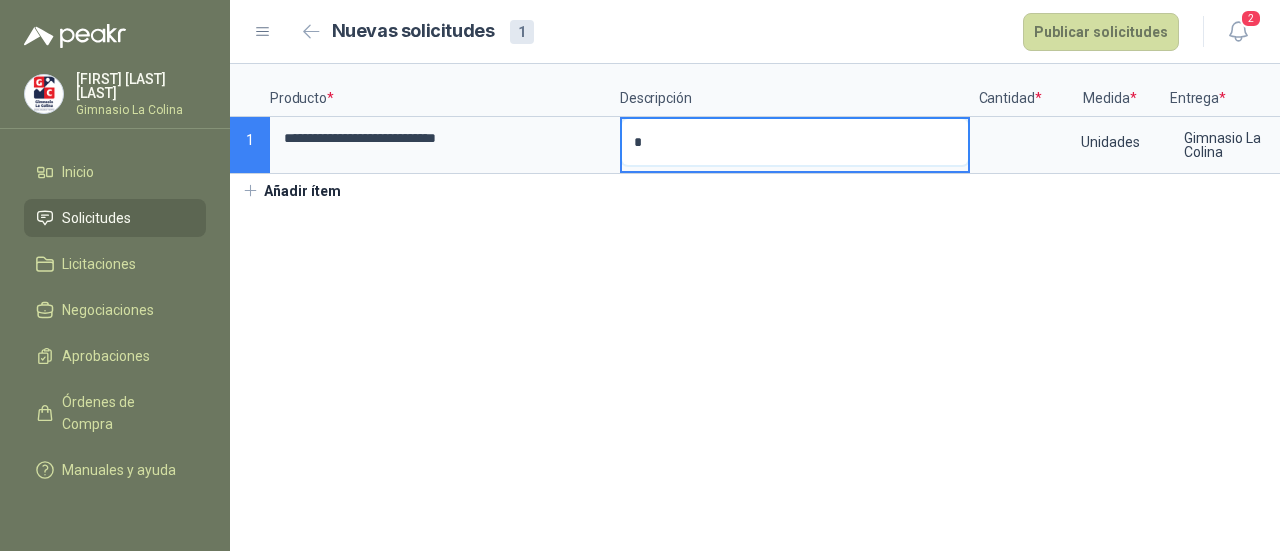 type 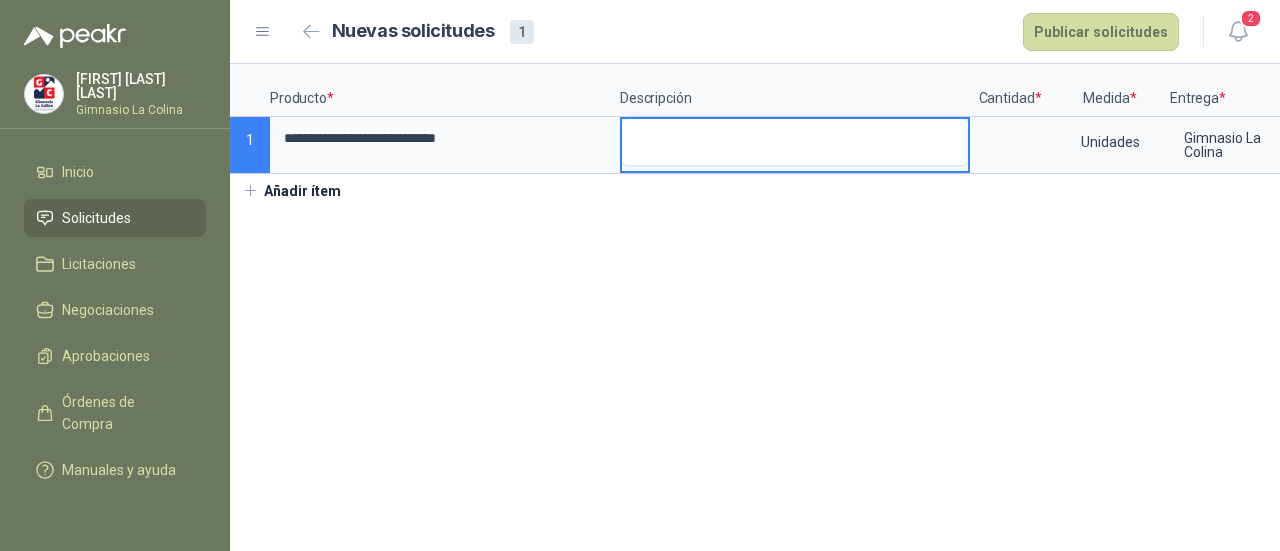 type 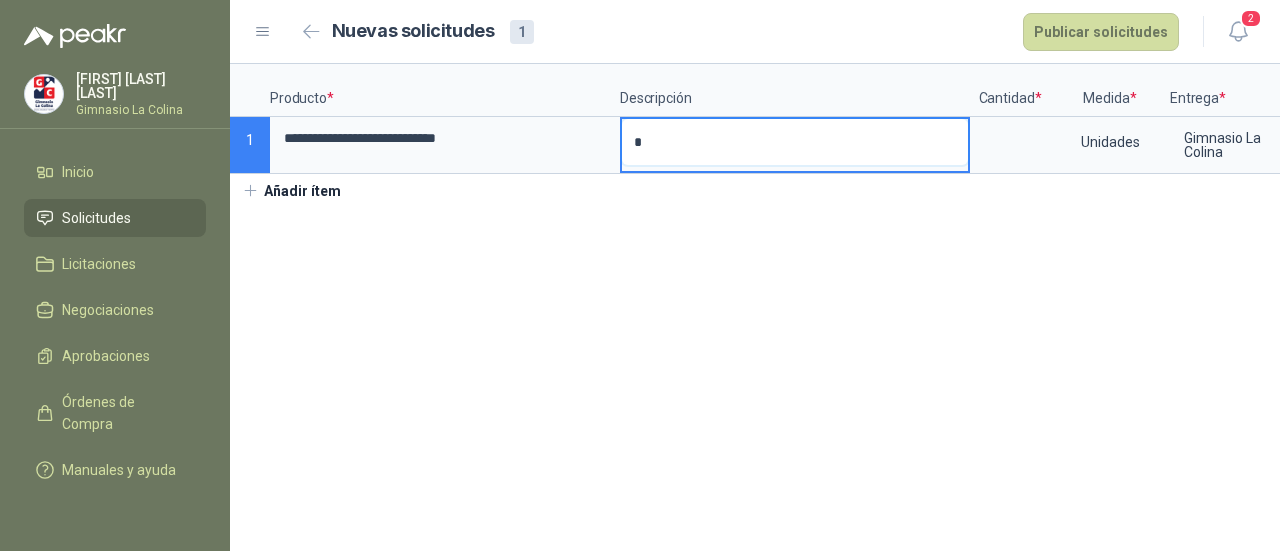 type 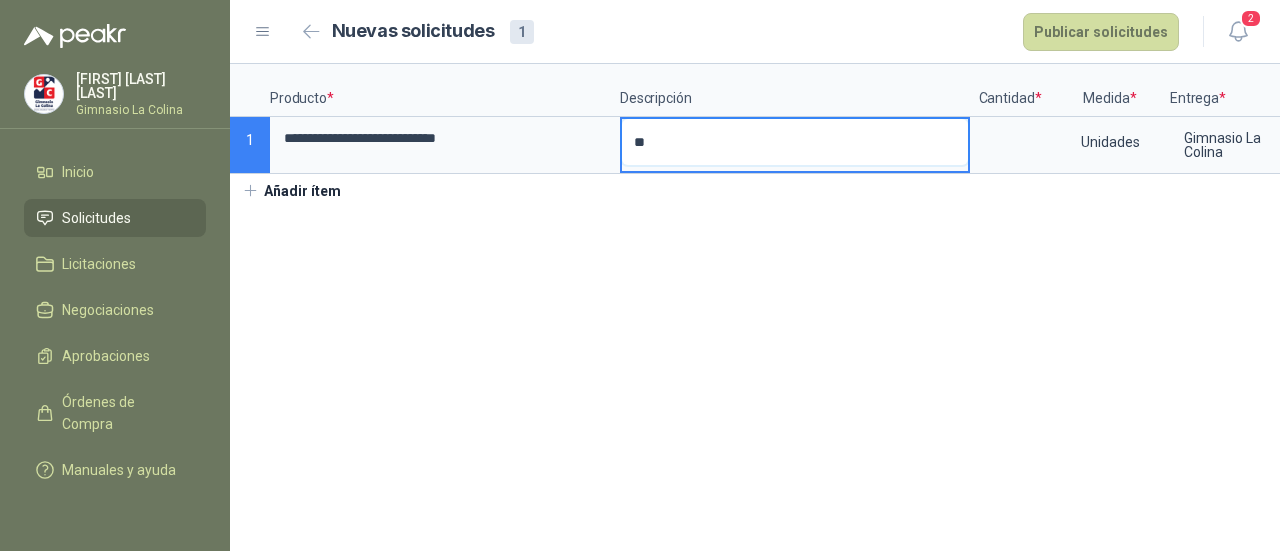 type 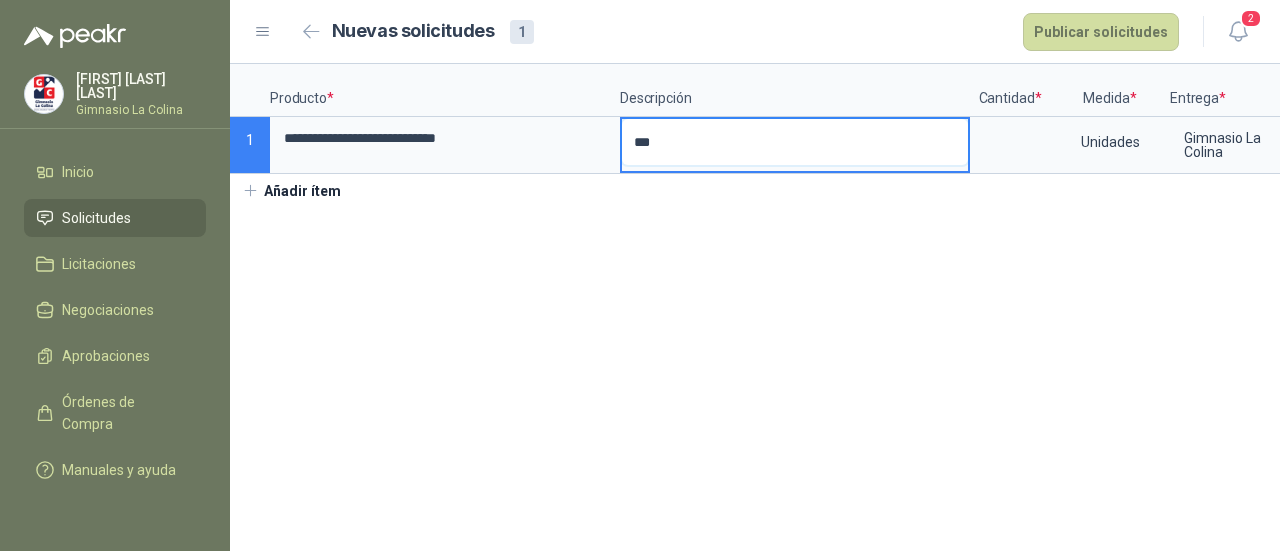 type 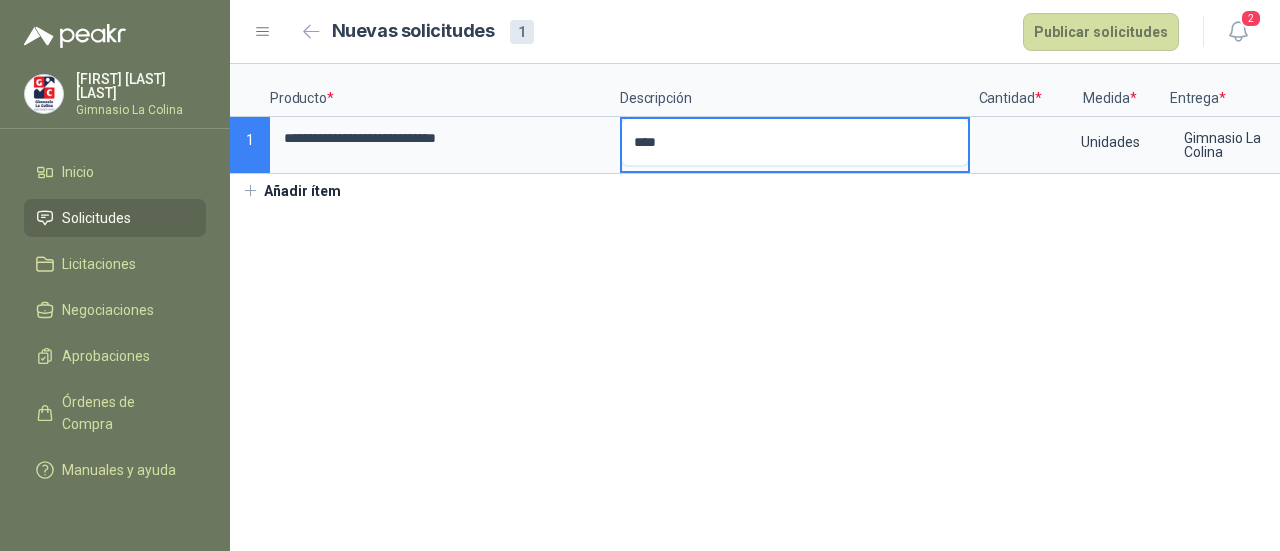 type 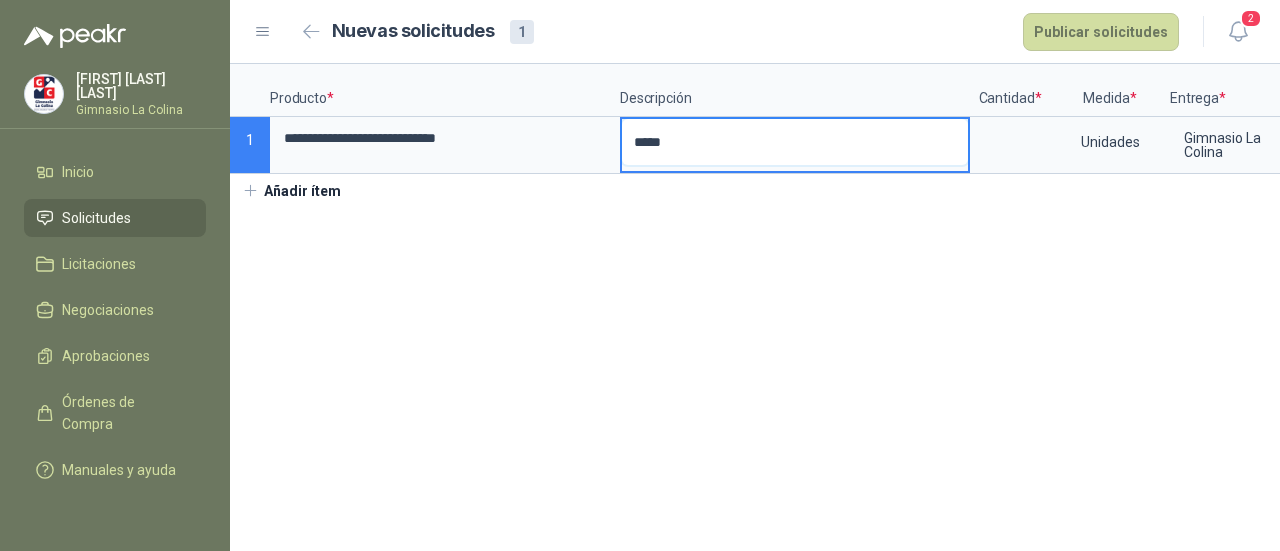 type 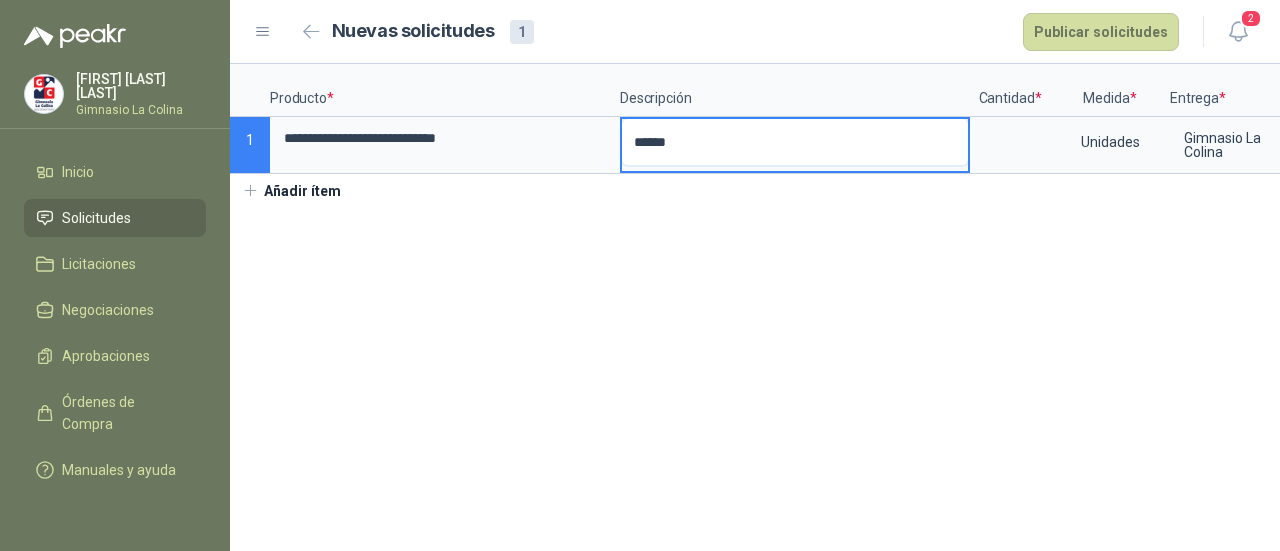 type 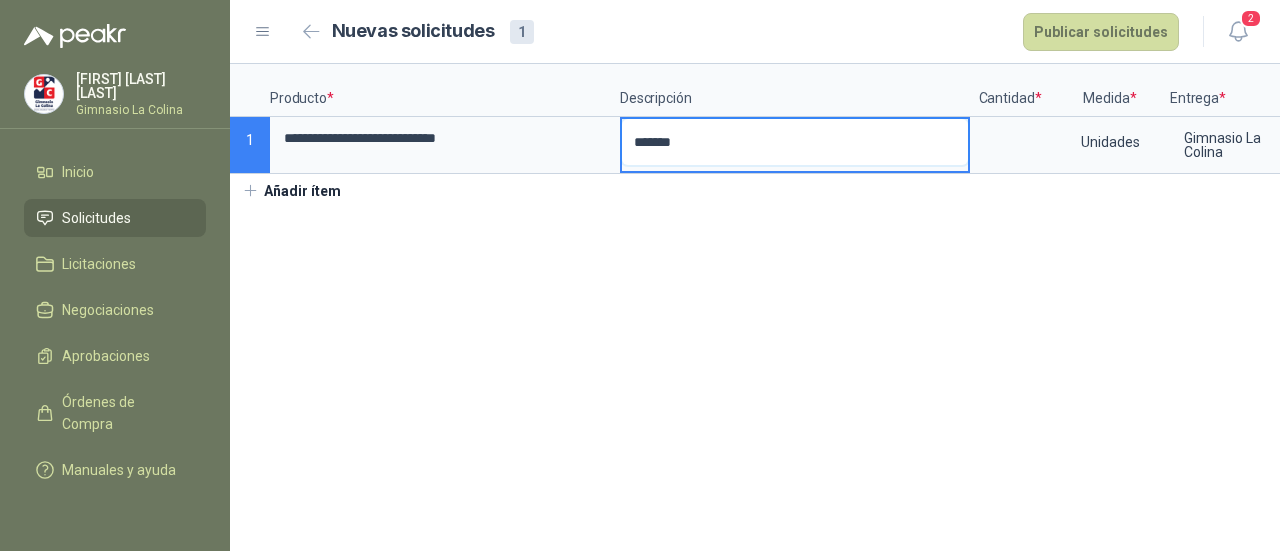 type 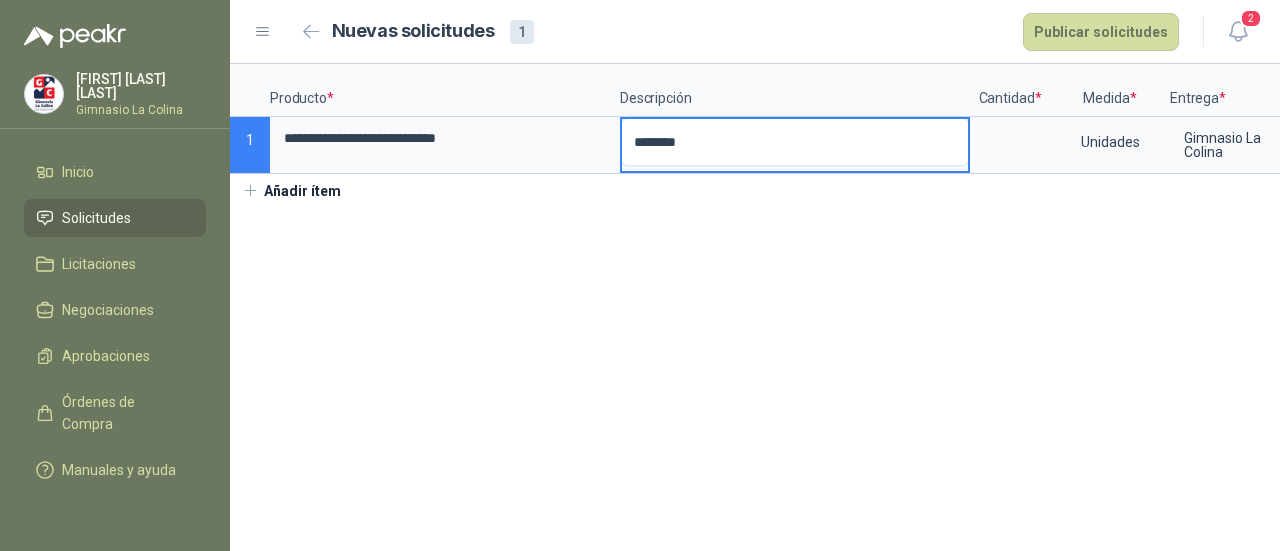 type 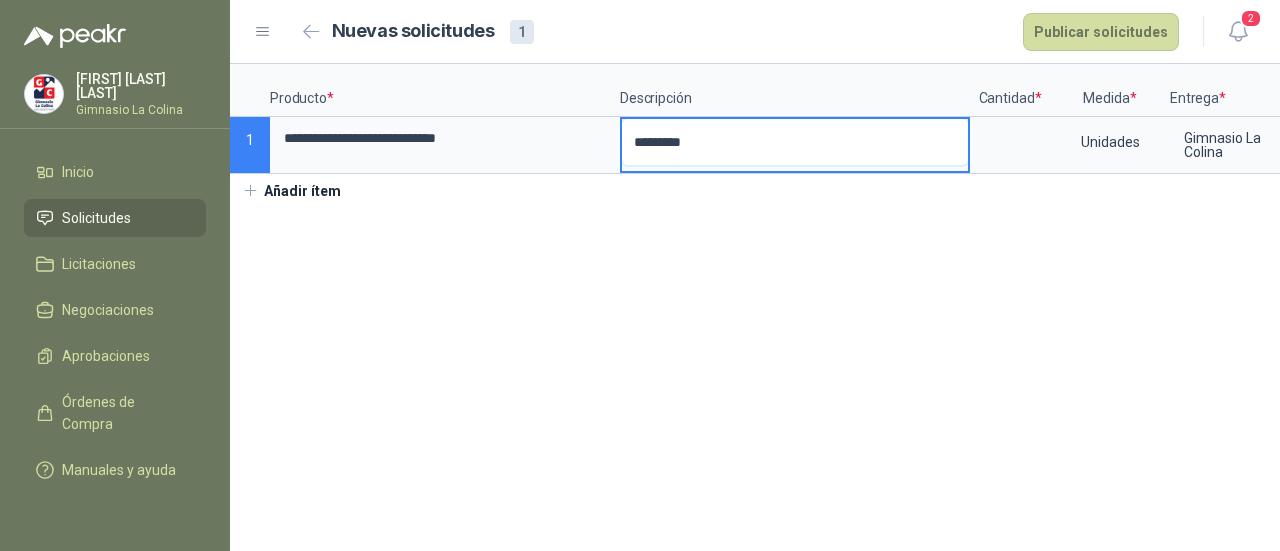 type 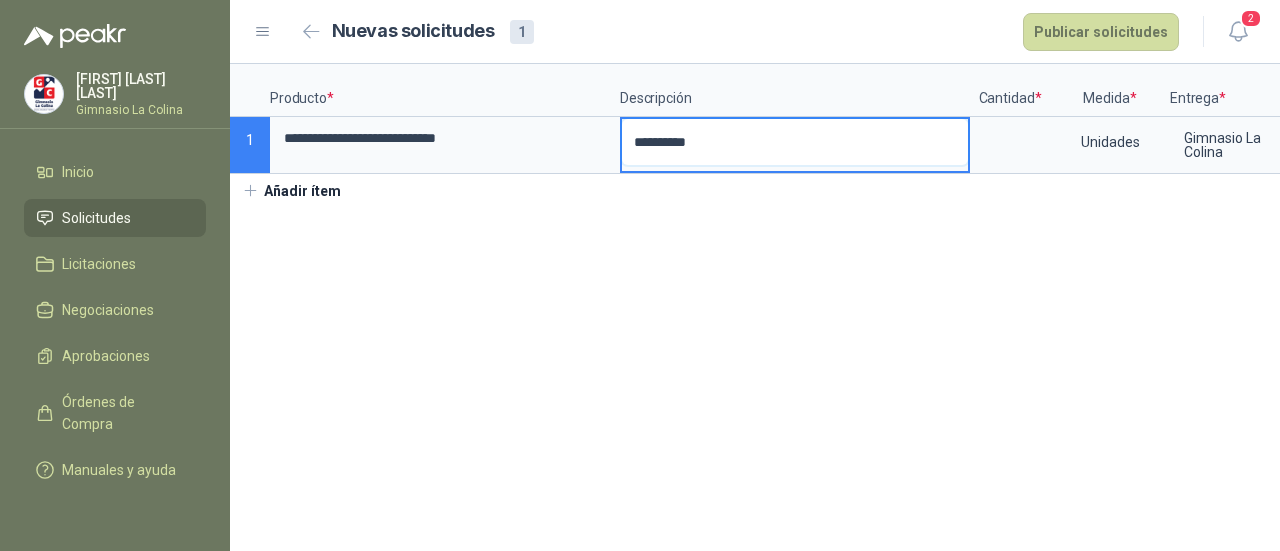 type 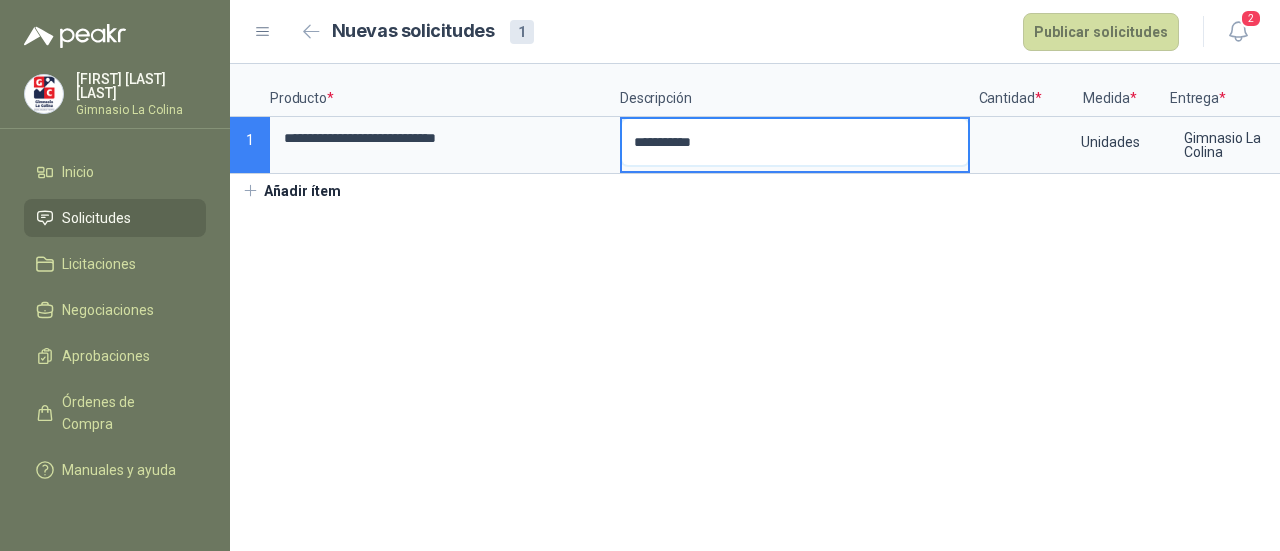type 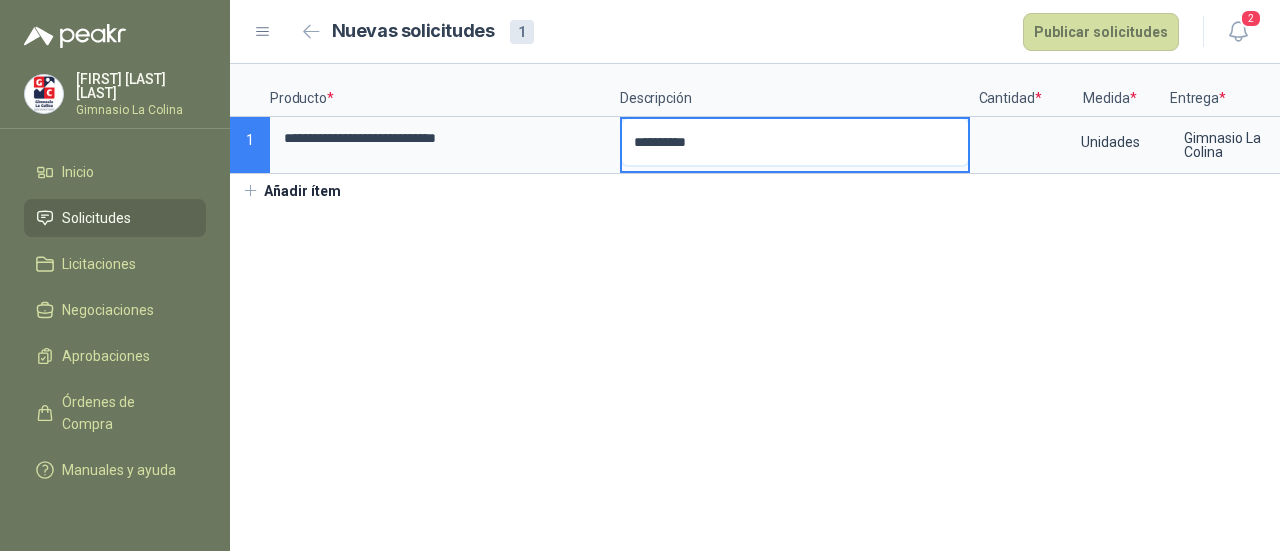 type 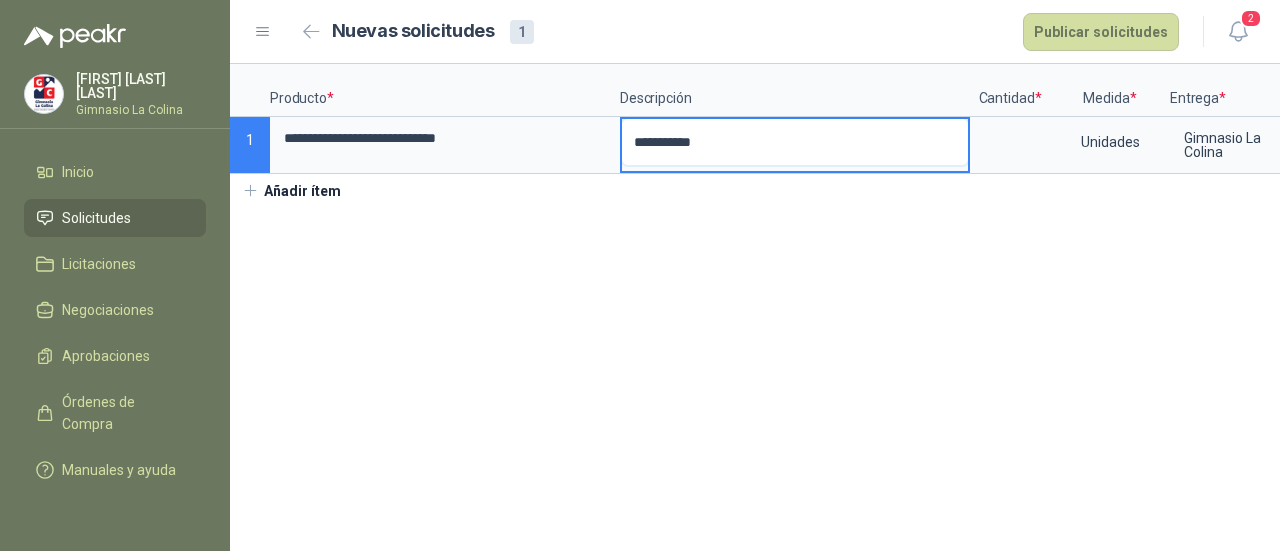 type 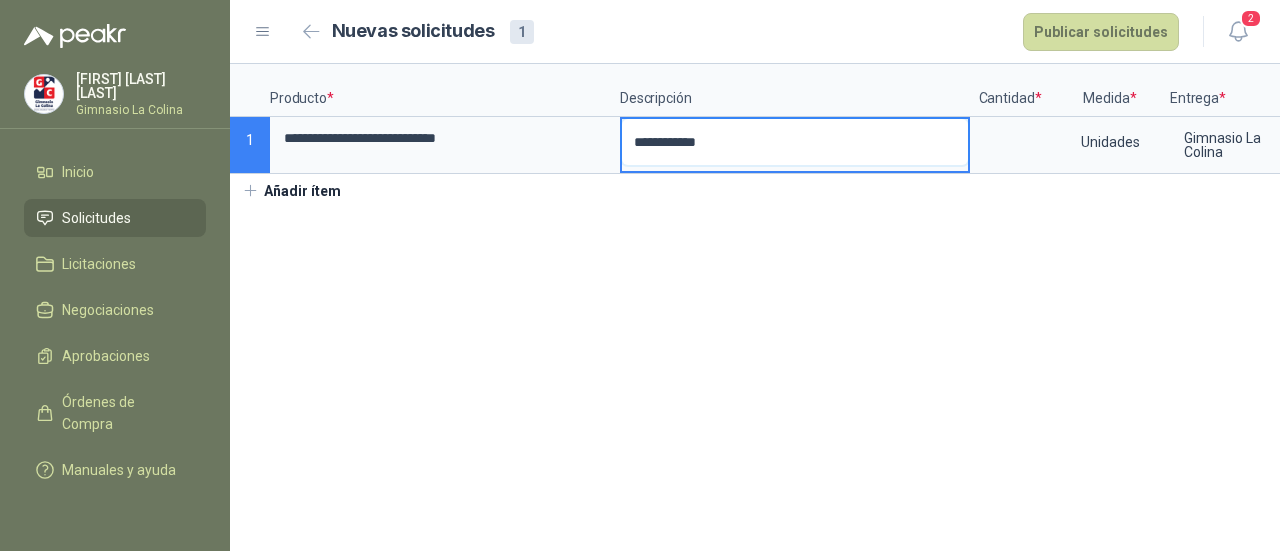 type 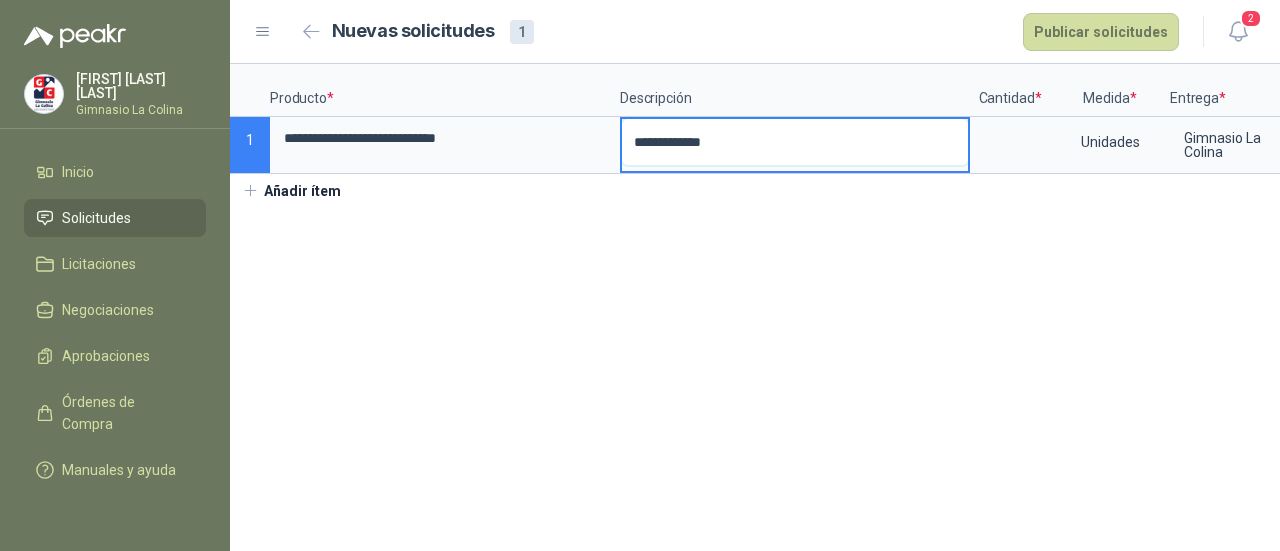 type 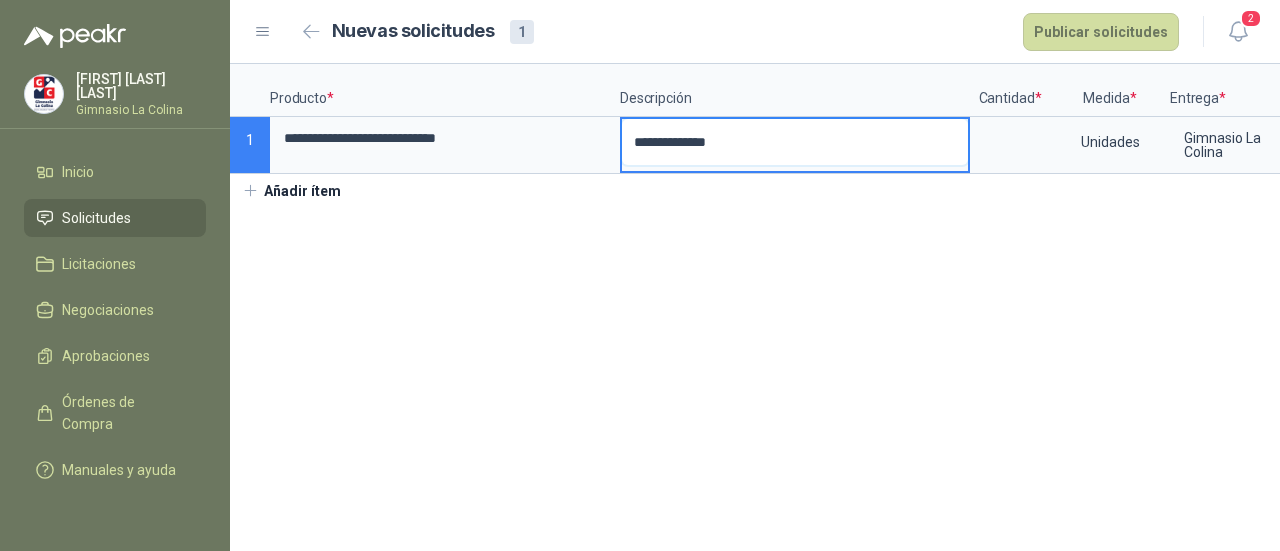 type 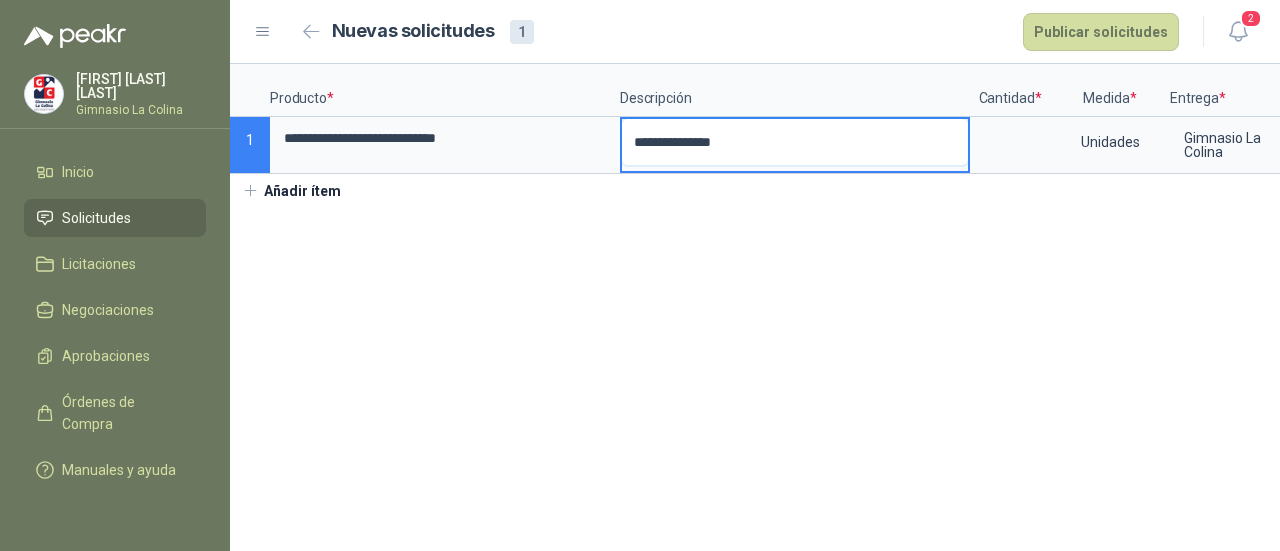 type 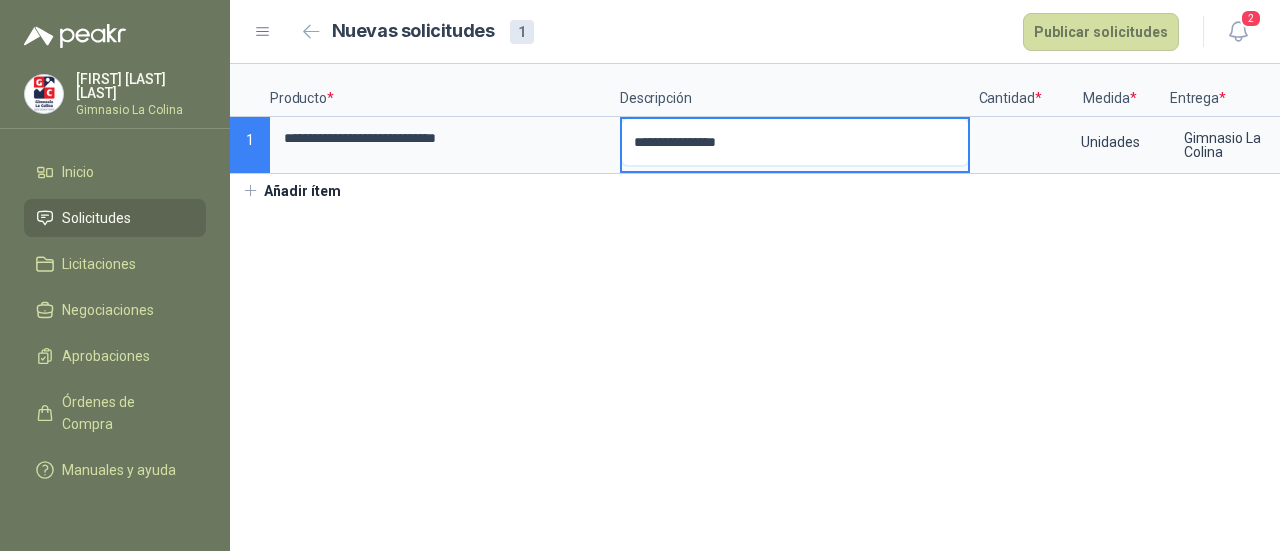 click on "**********" at bounding box center (795, 142) 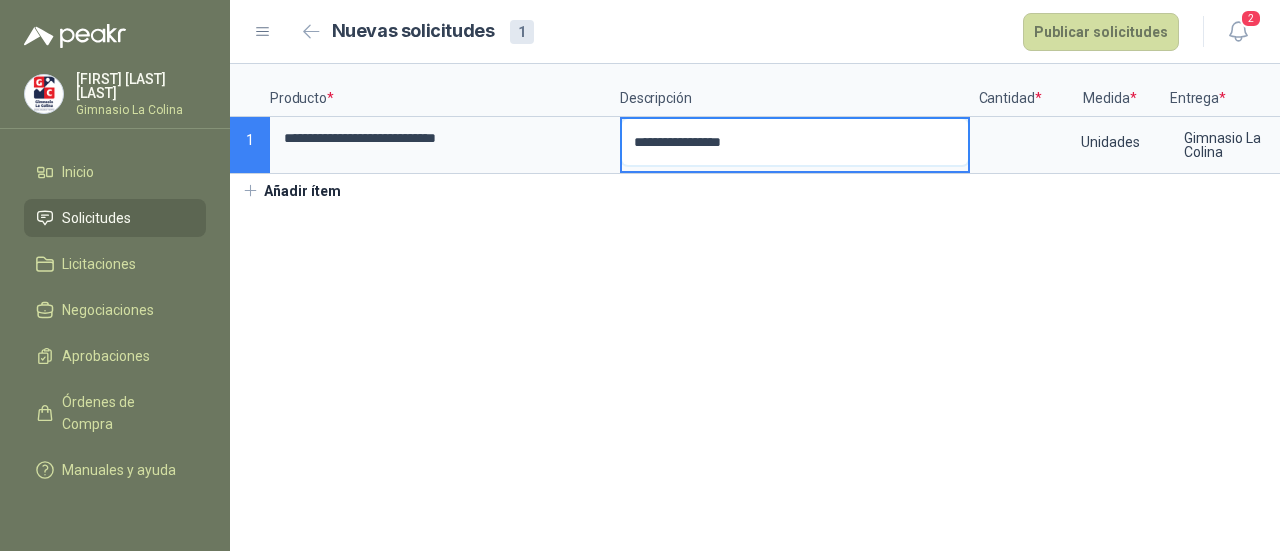 type 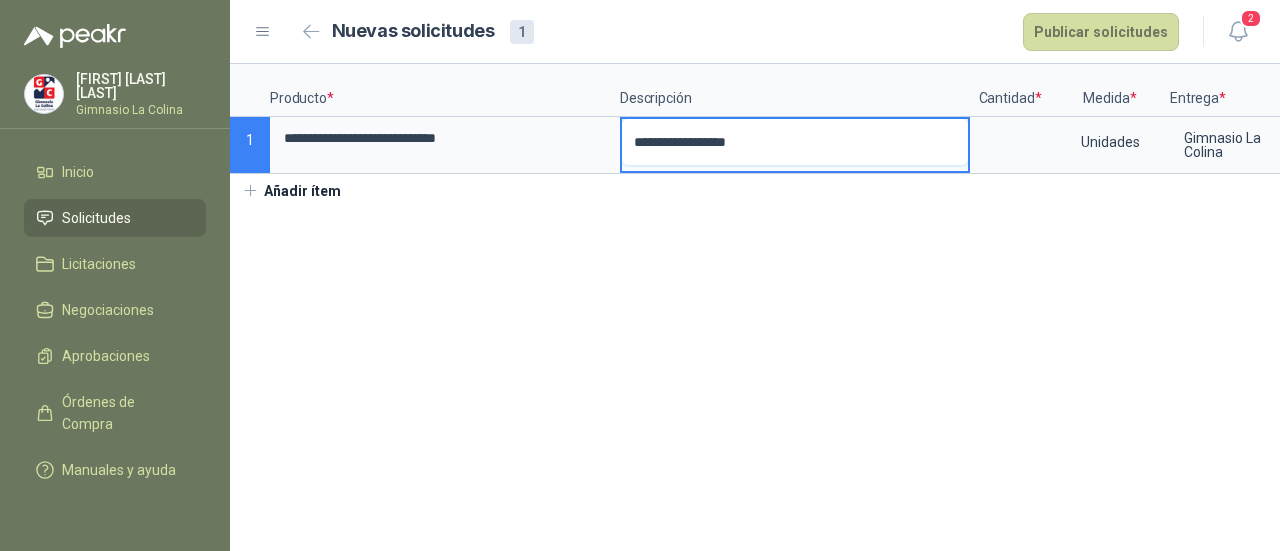 type 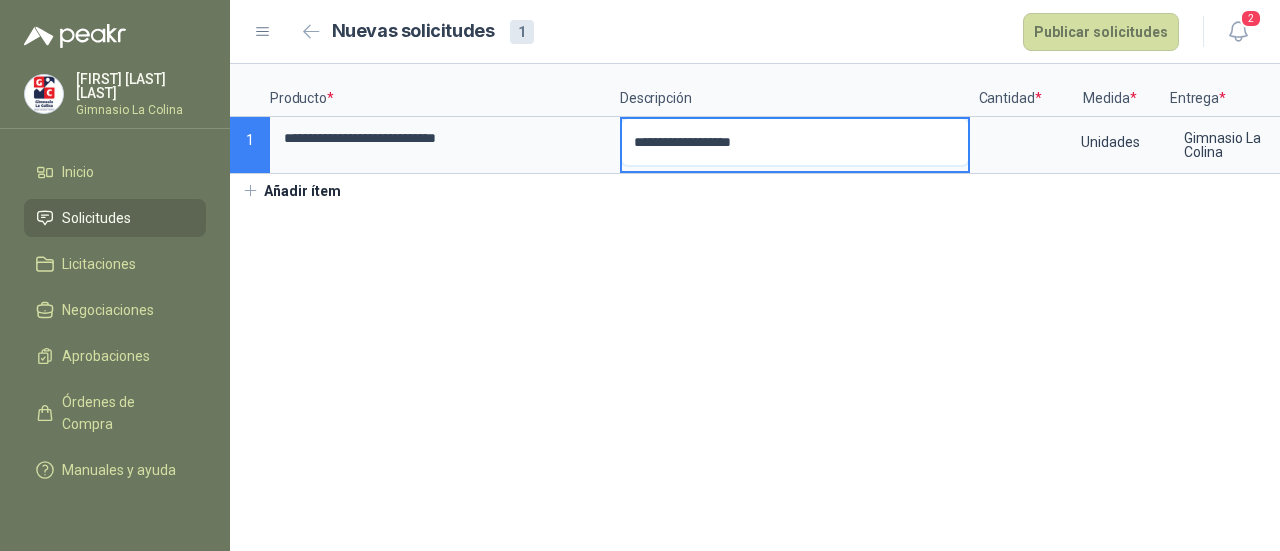 type 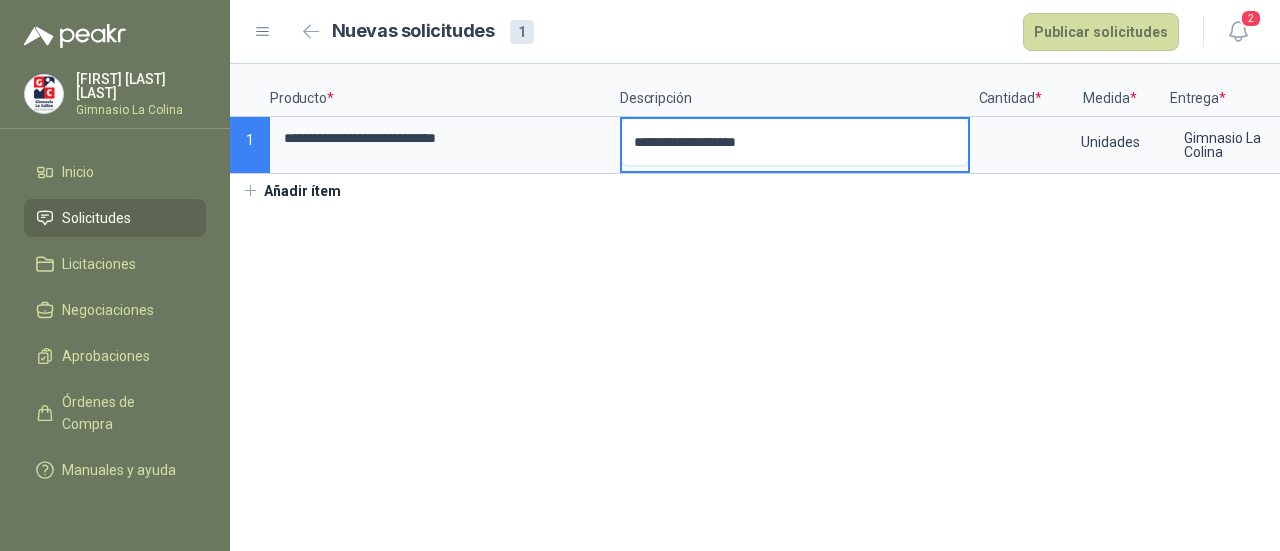 type 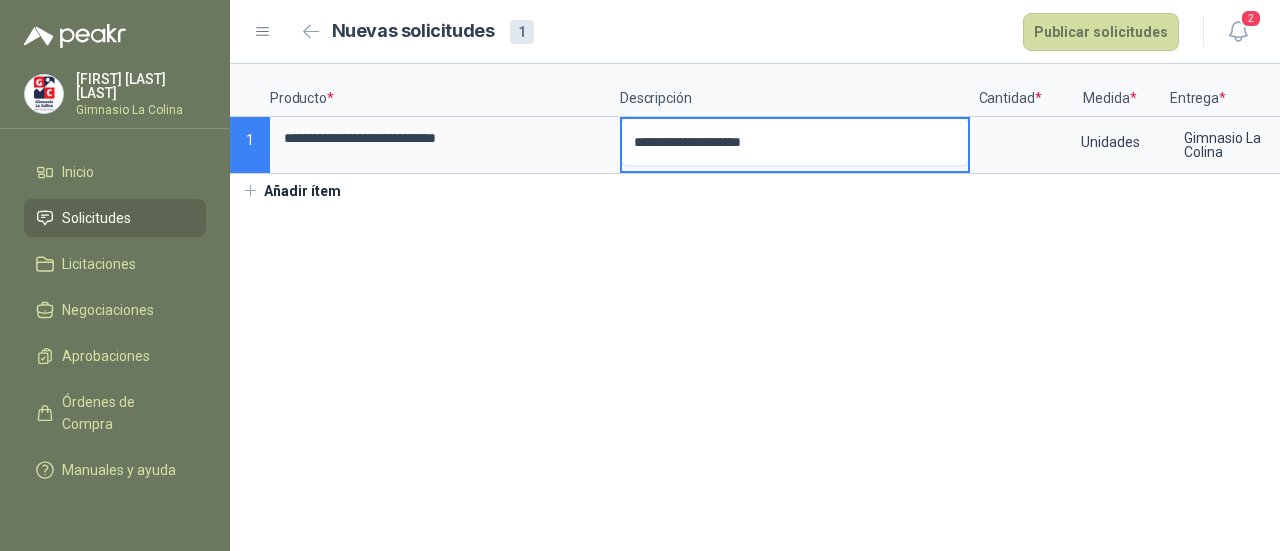 type 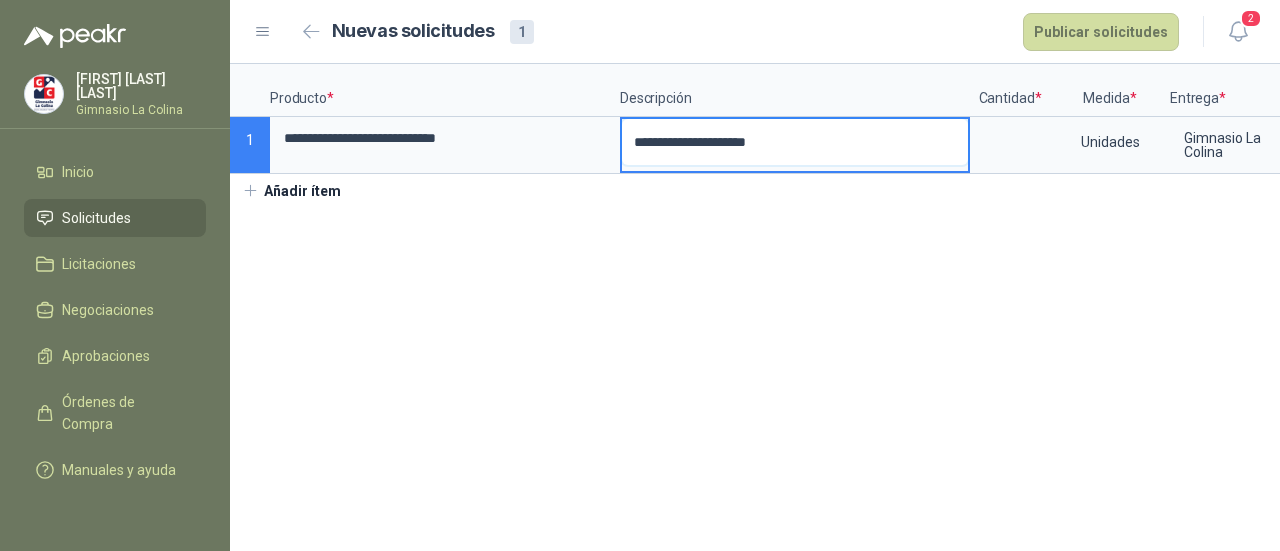 type 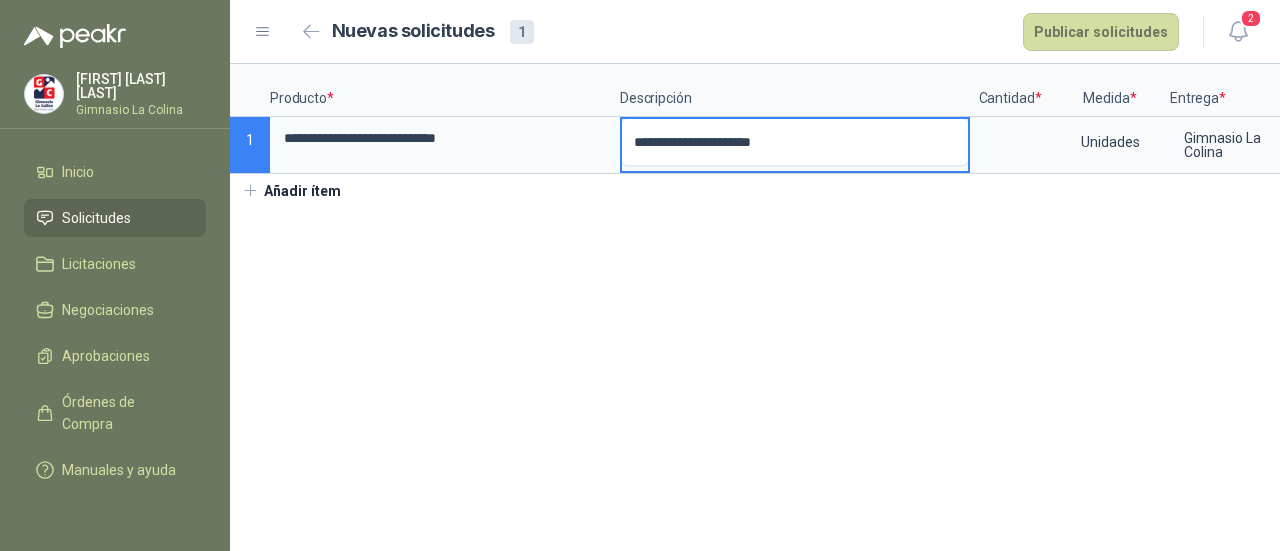 type 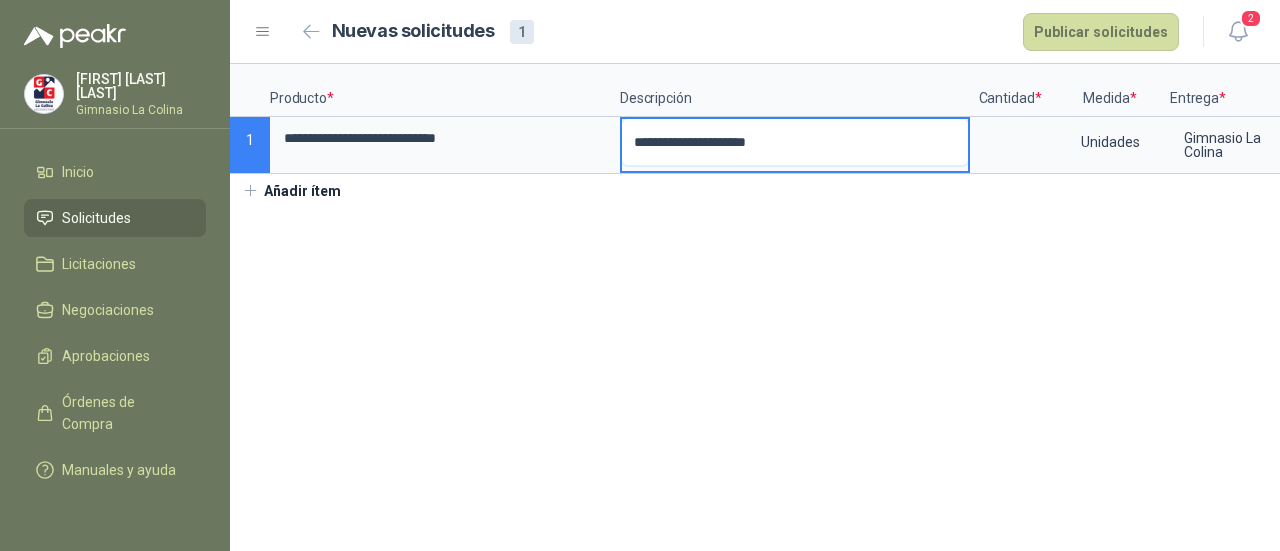 type 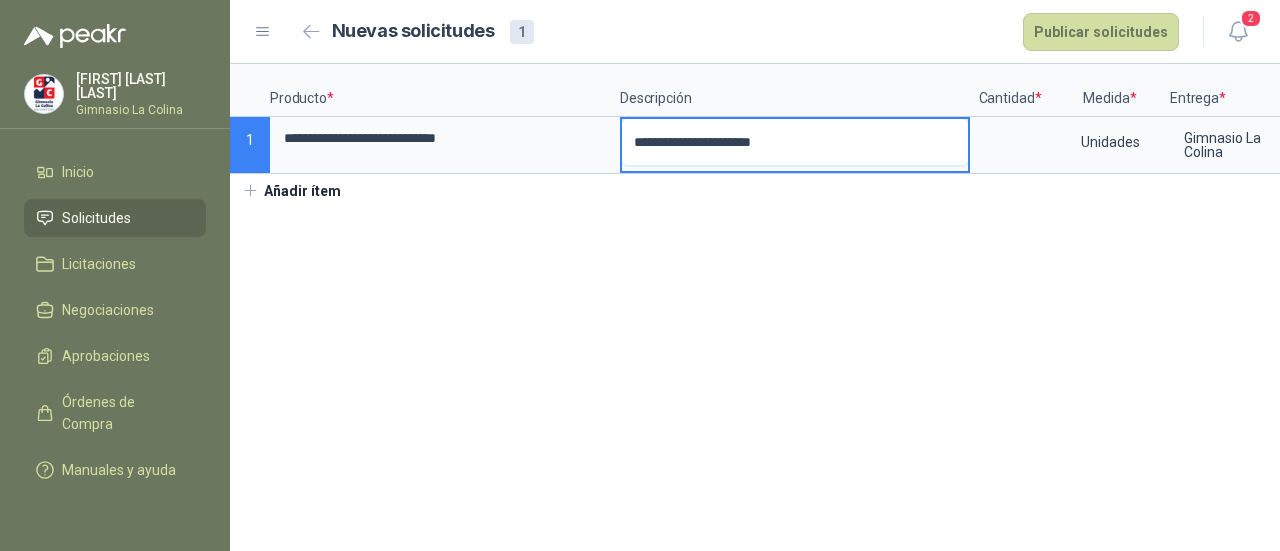 type 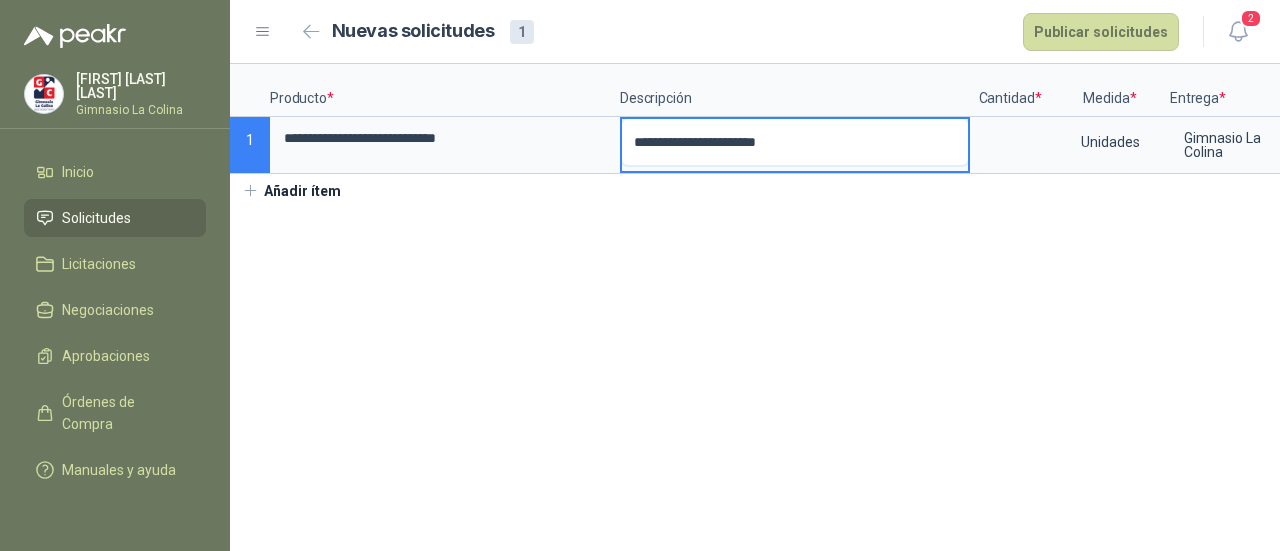 type 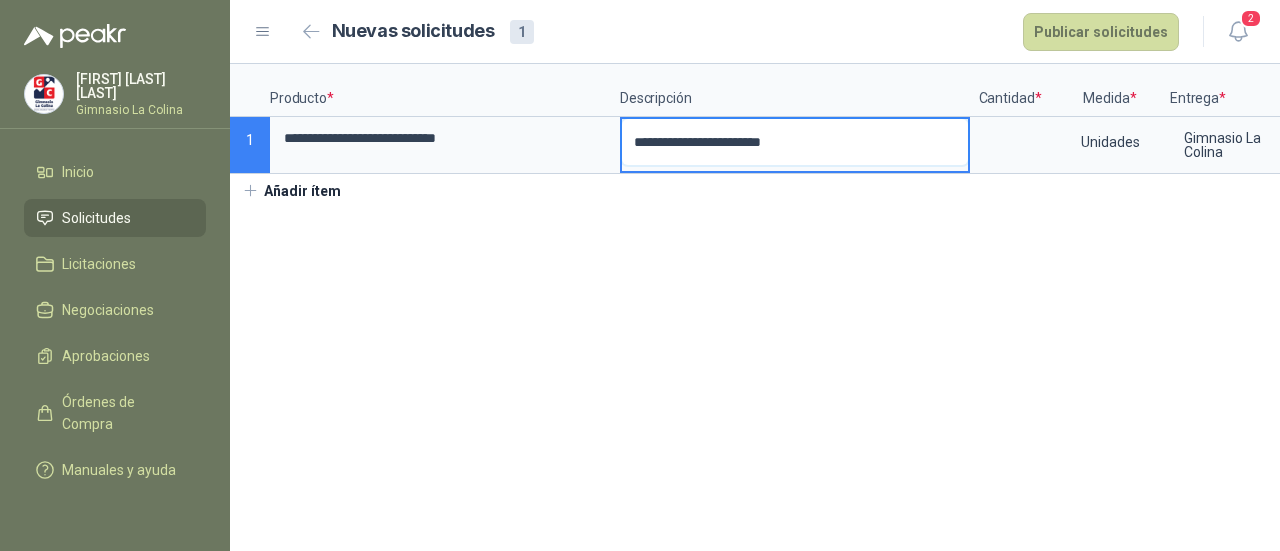 click on "**********" at bounding box center [795, 142] 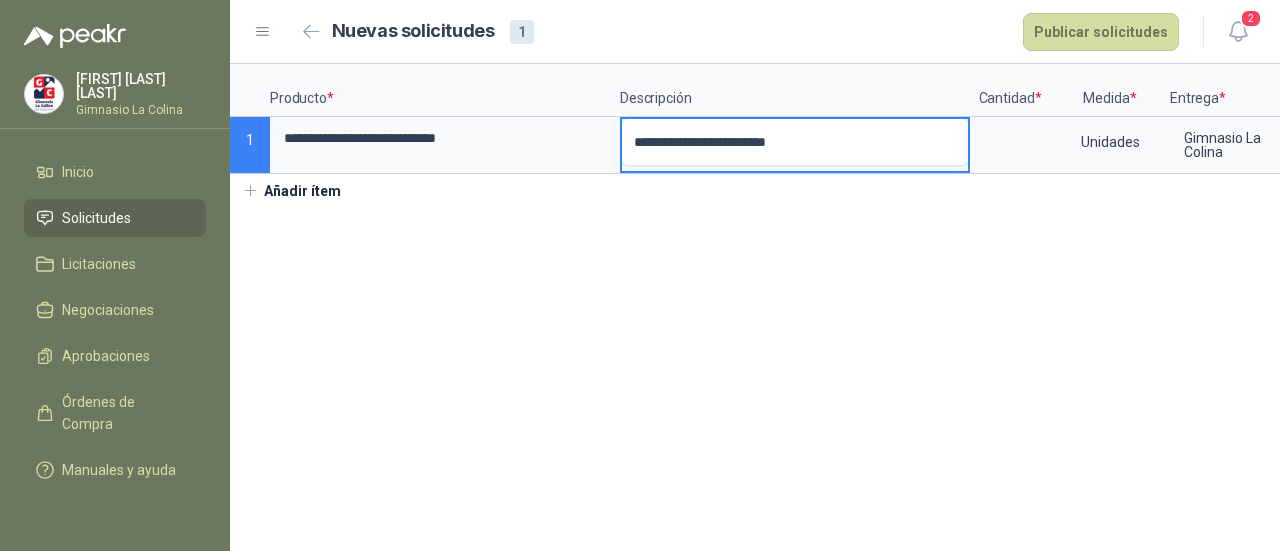type 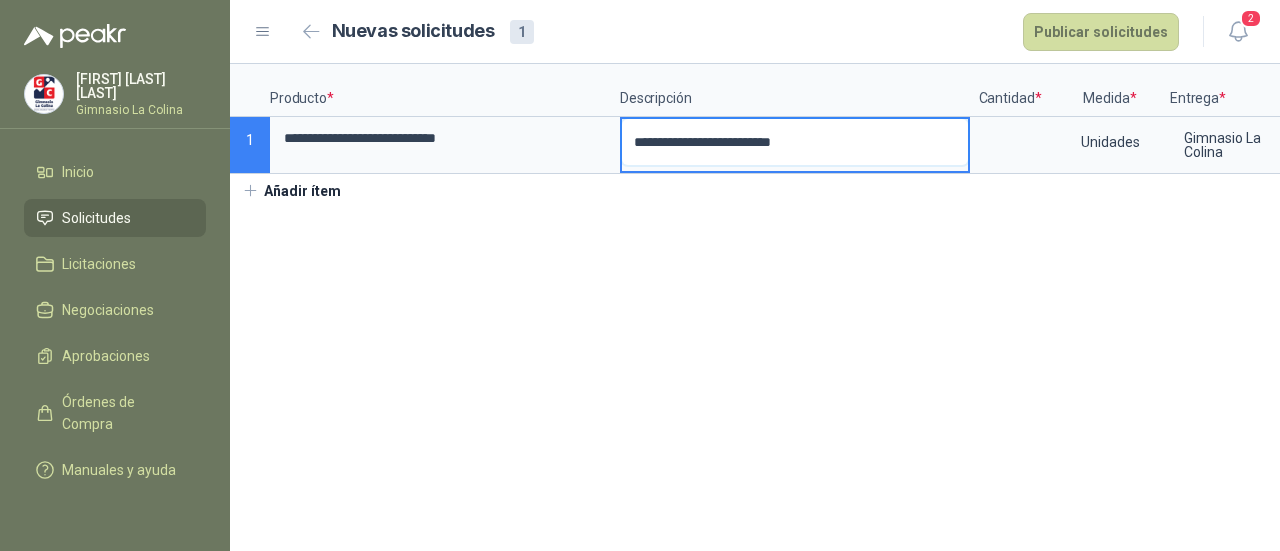type 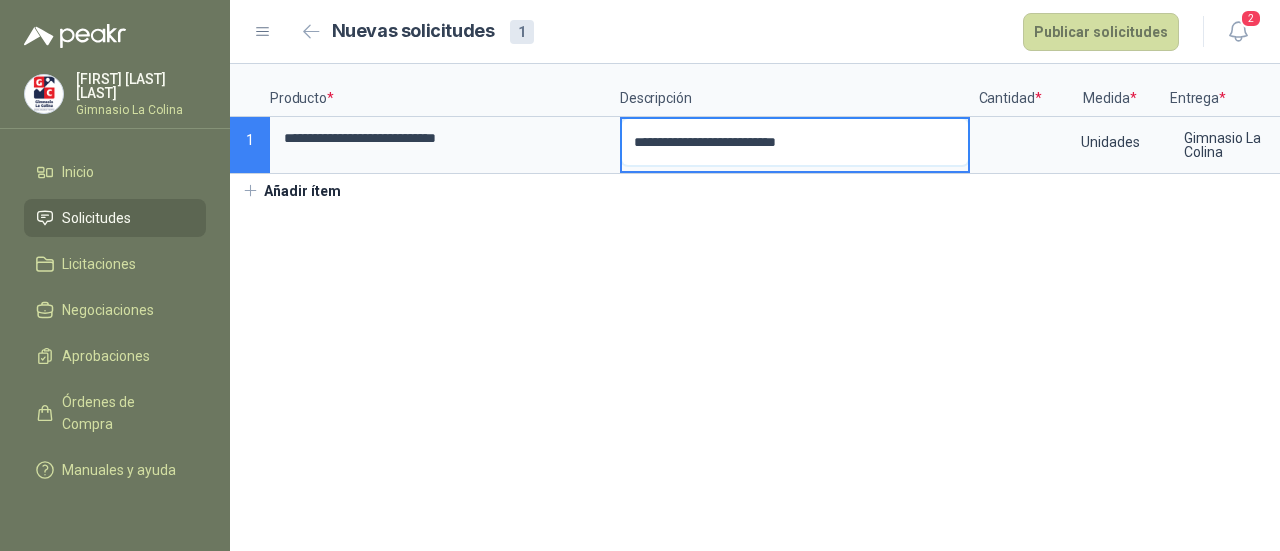 type 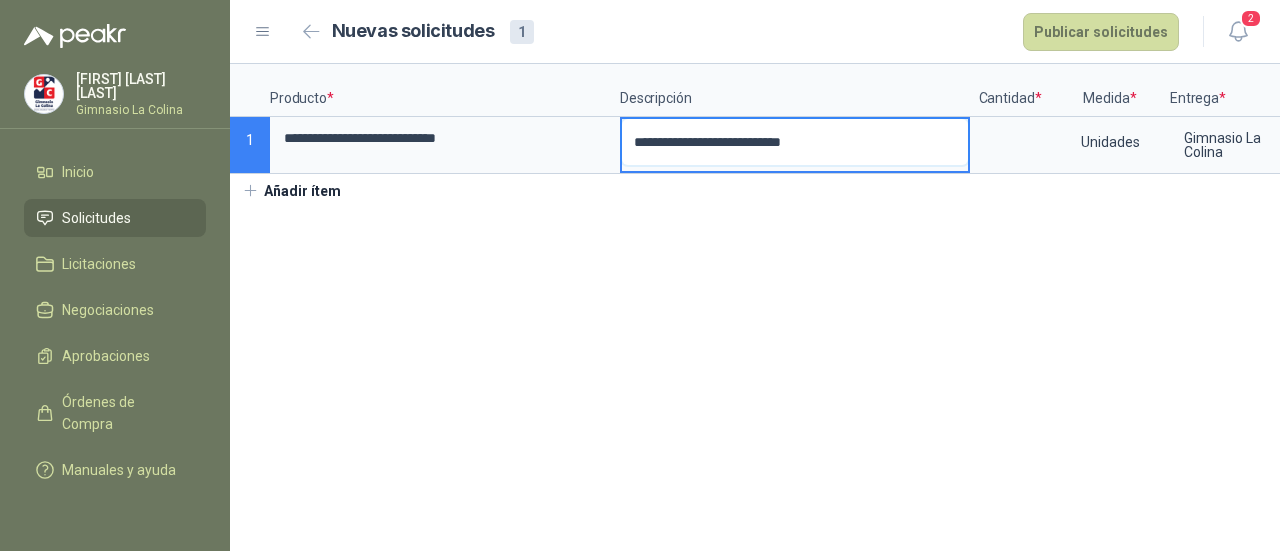 type 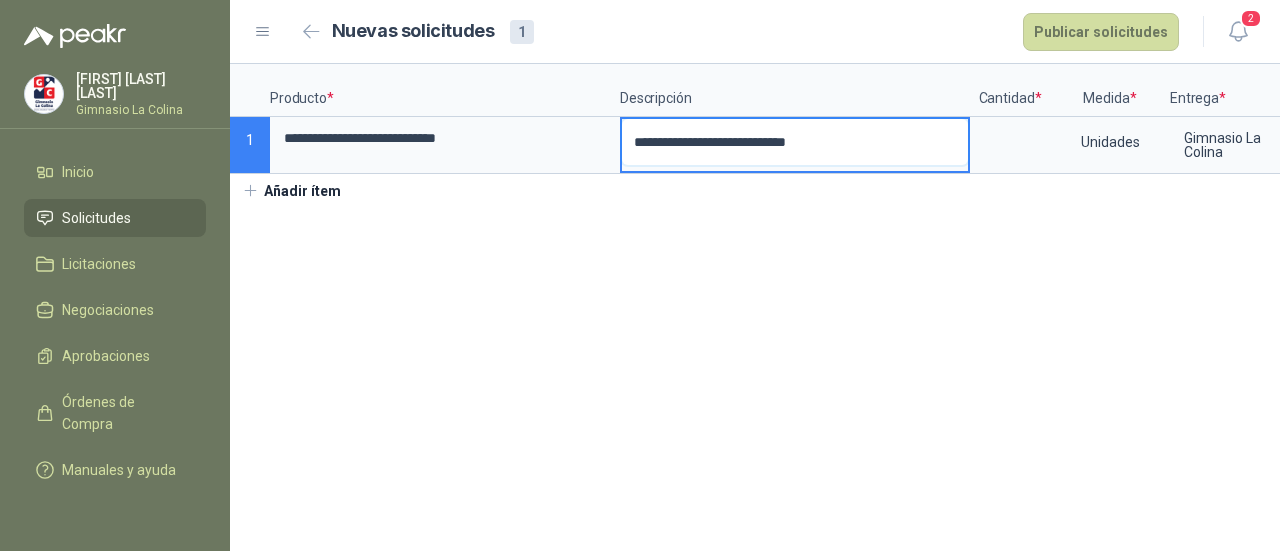 type 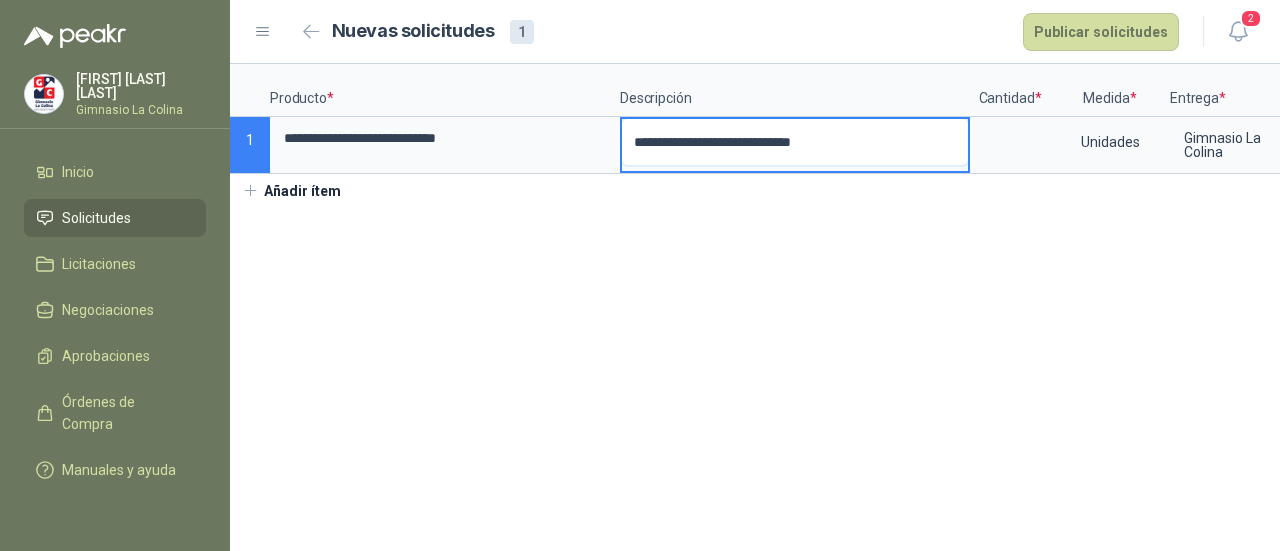 type 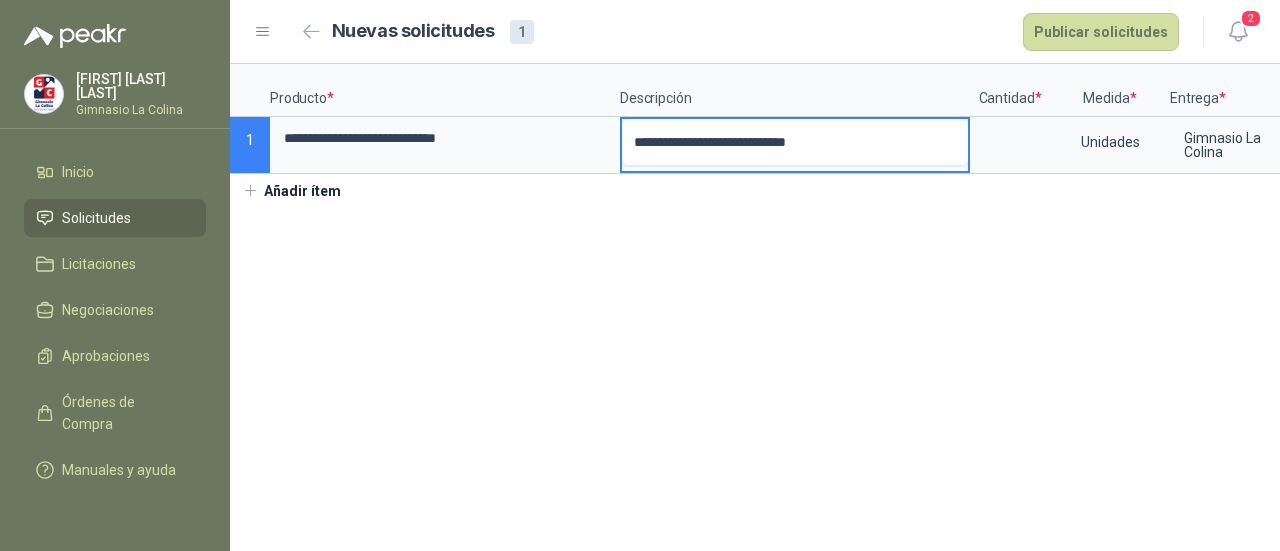 type 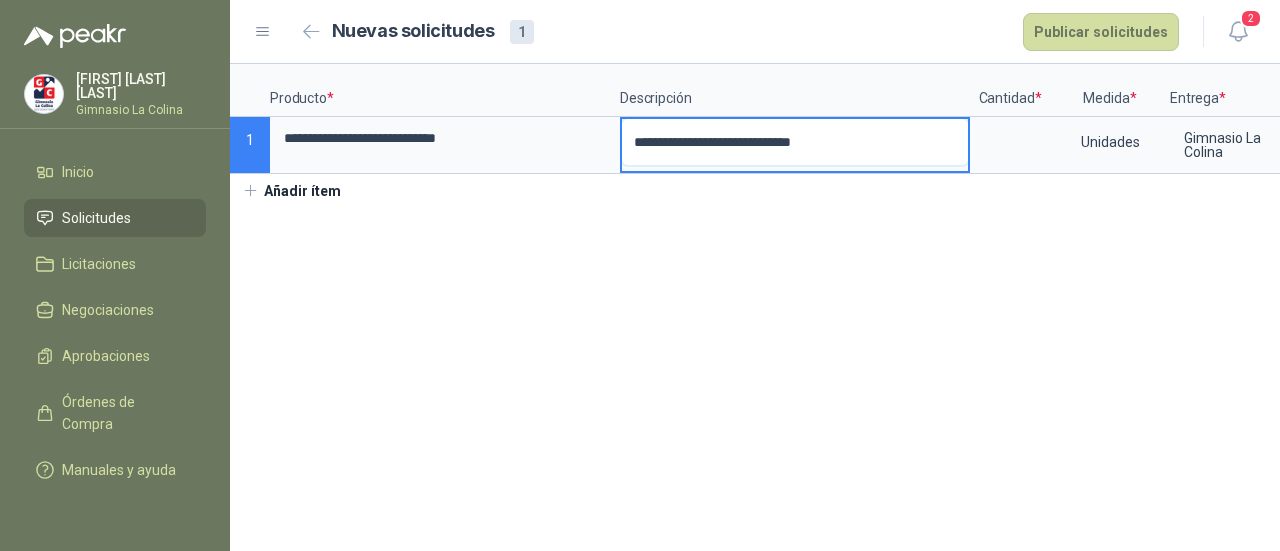 type 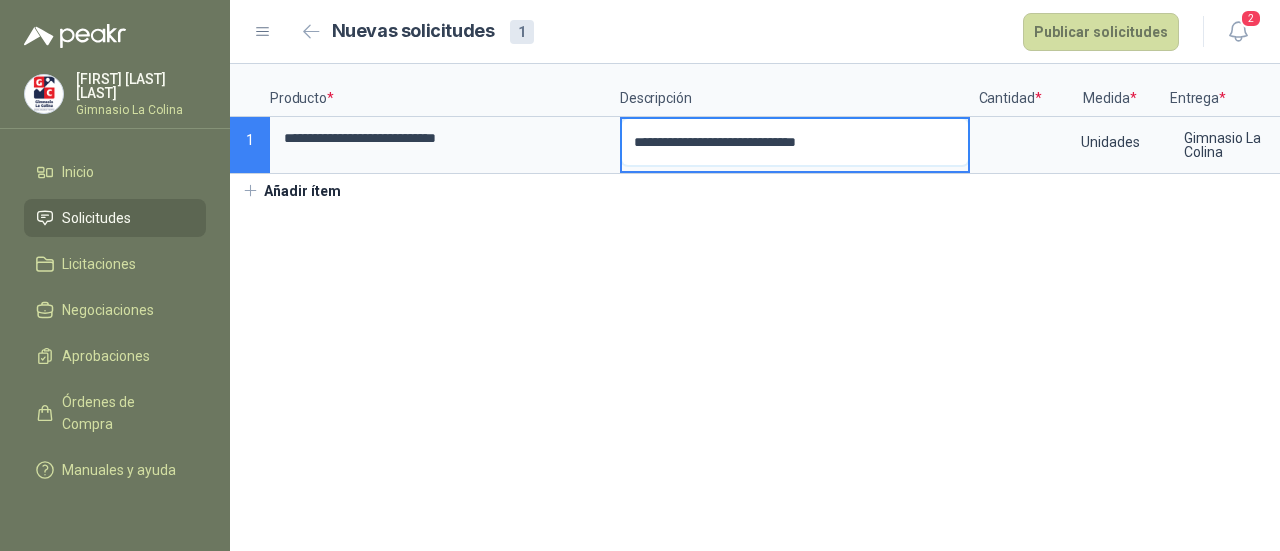 type 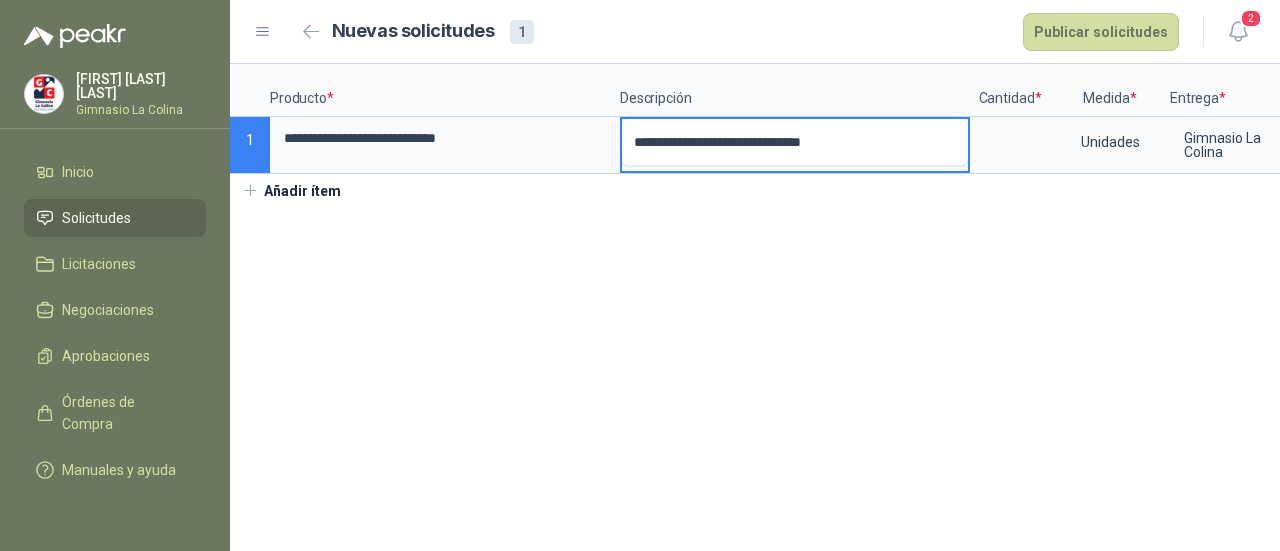 type 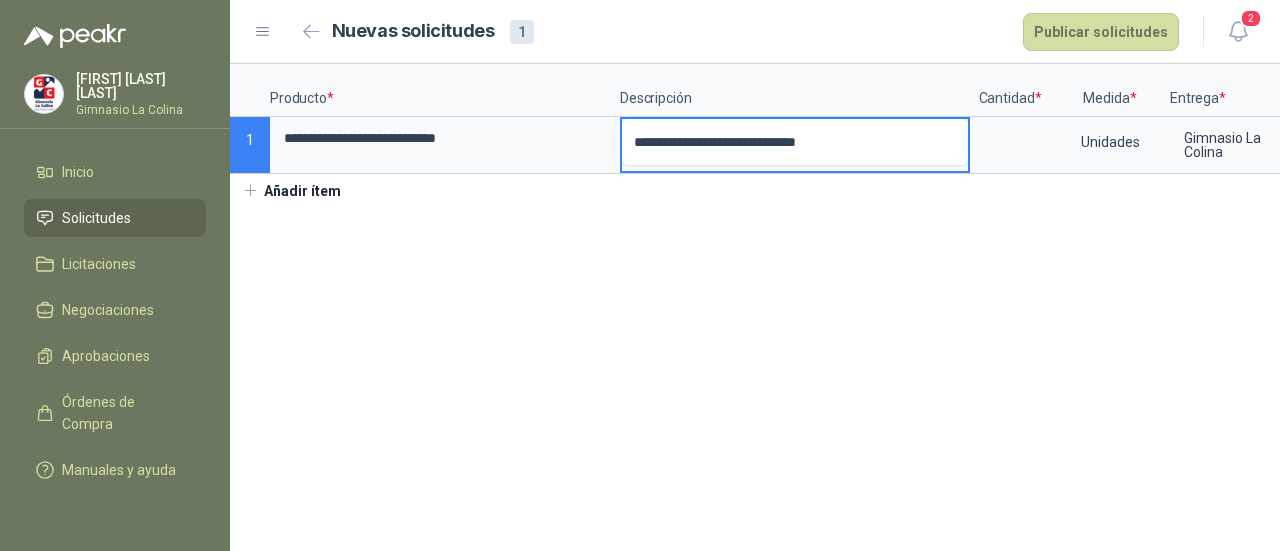 type 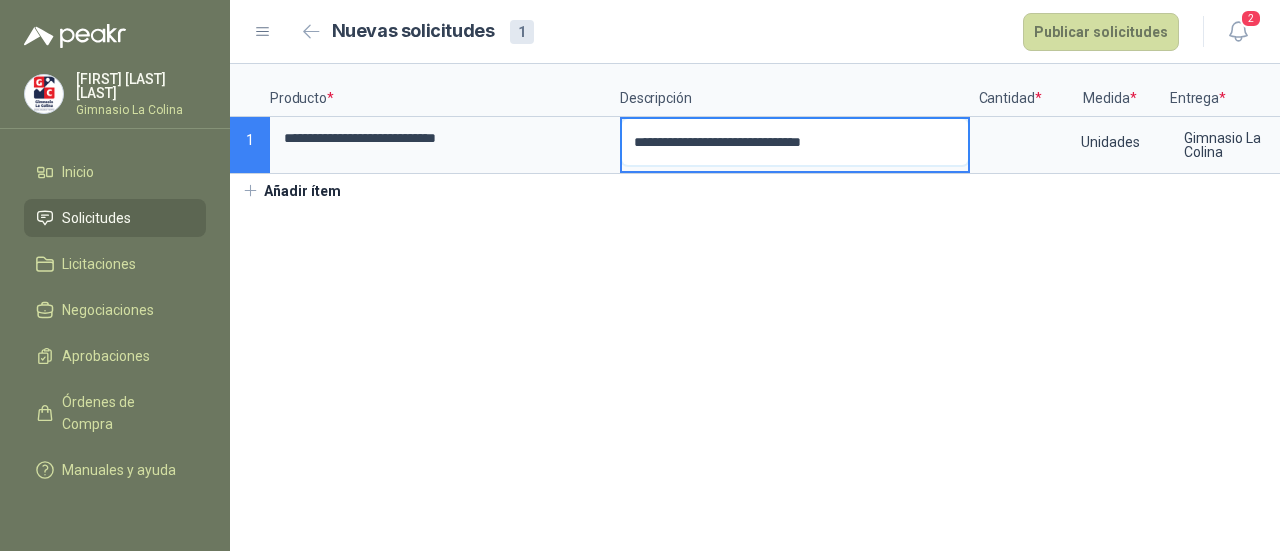 type 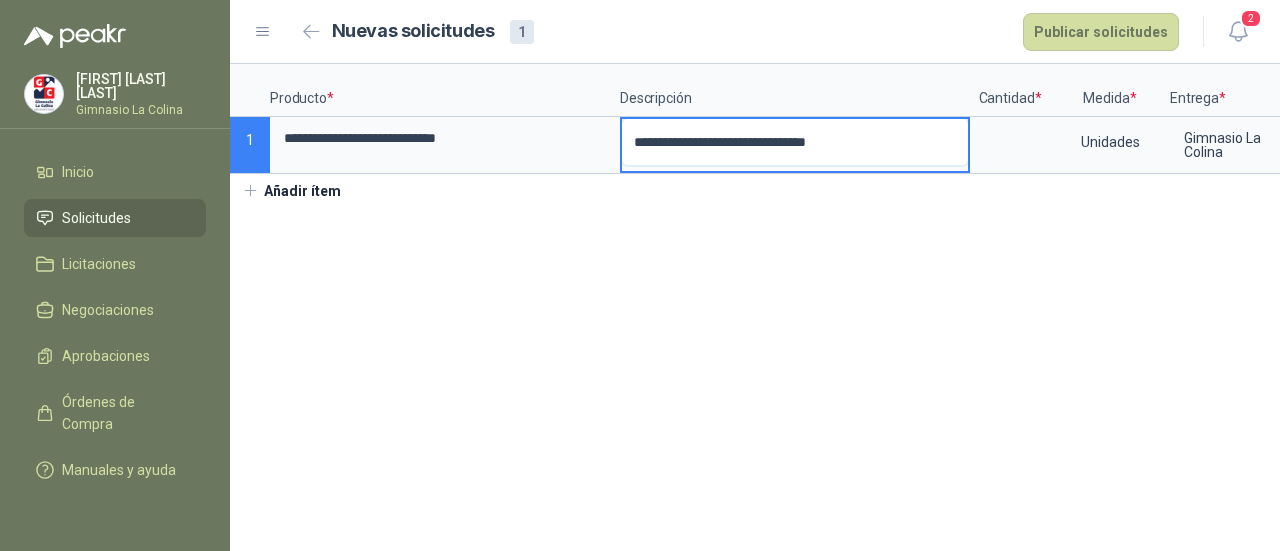 type 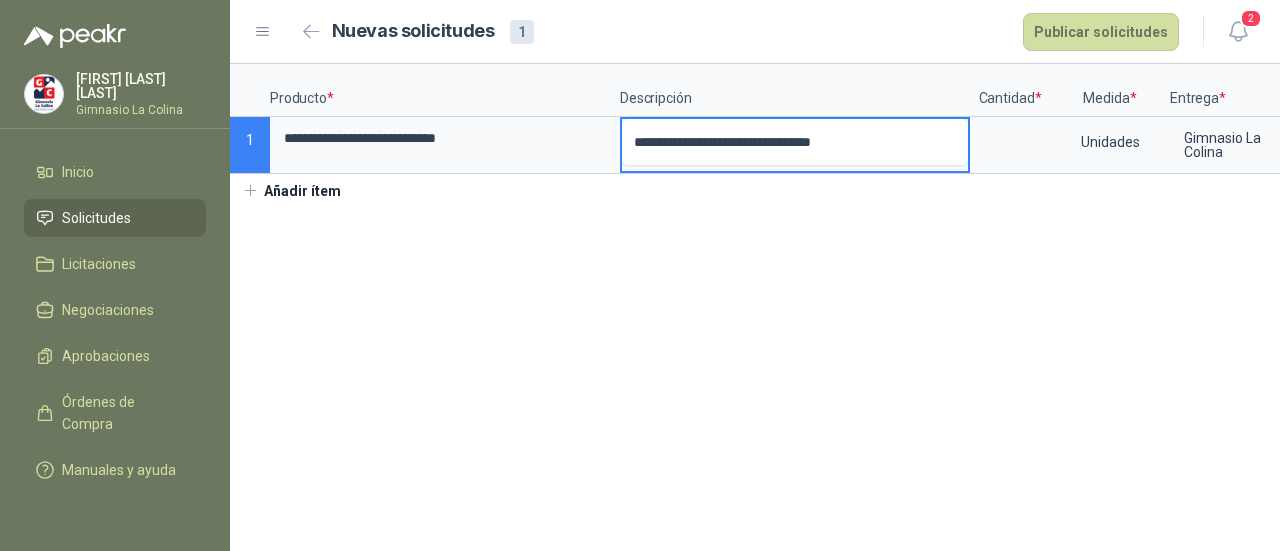 type 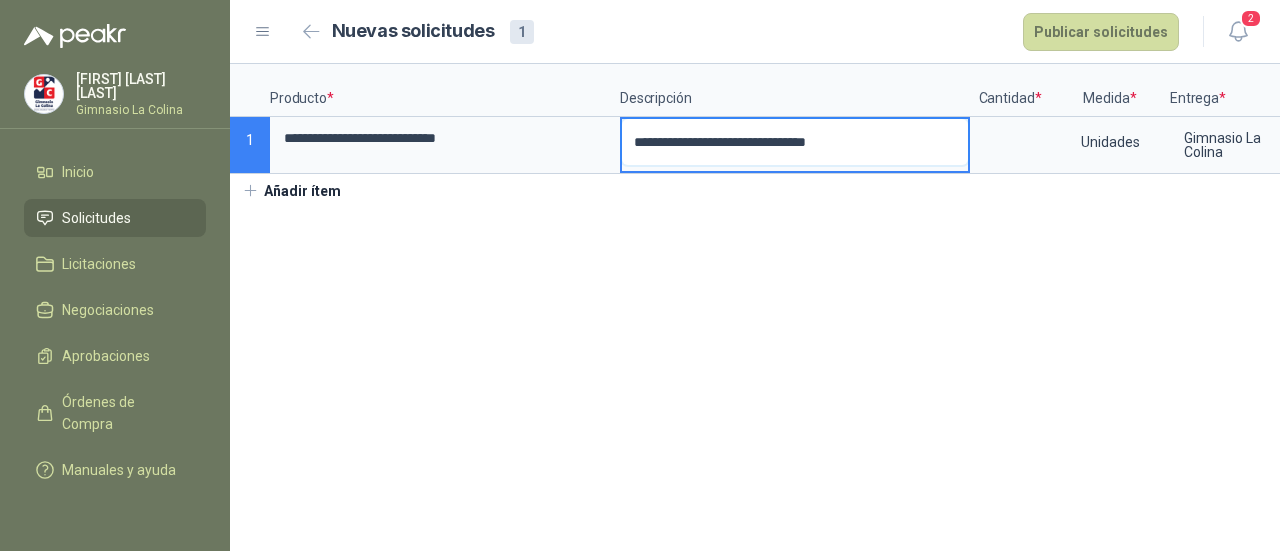 type 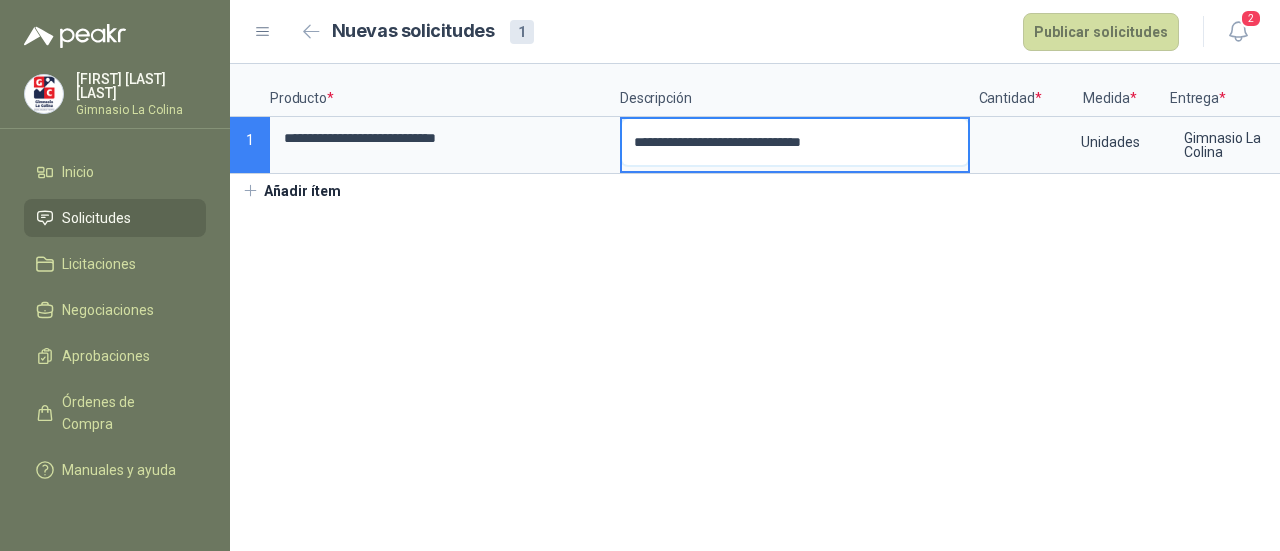 type 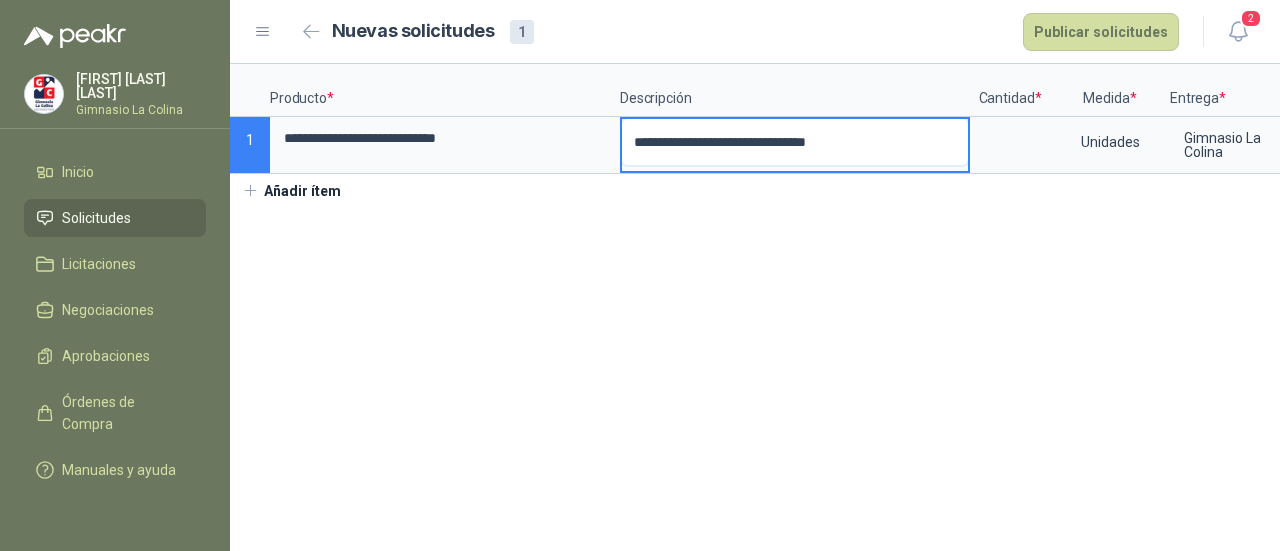 type 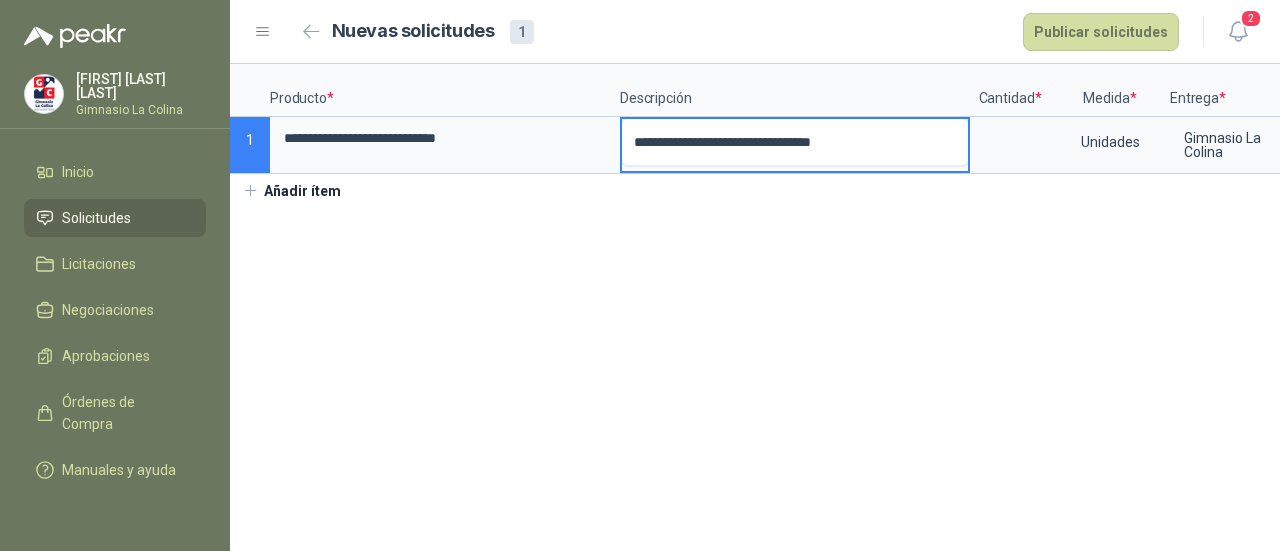 type 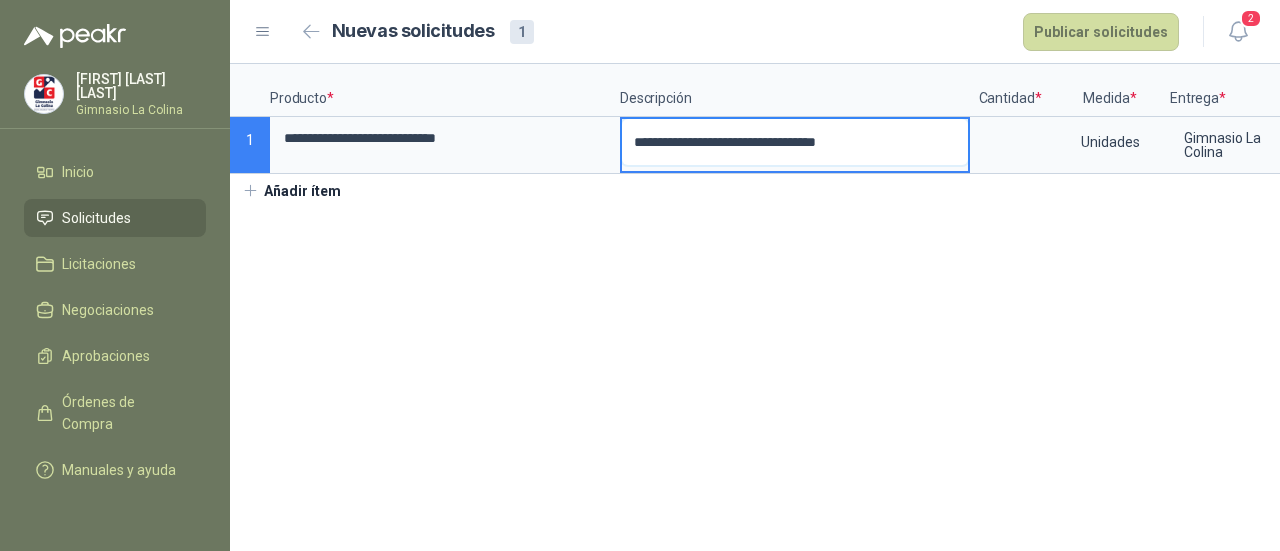 type 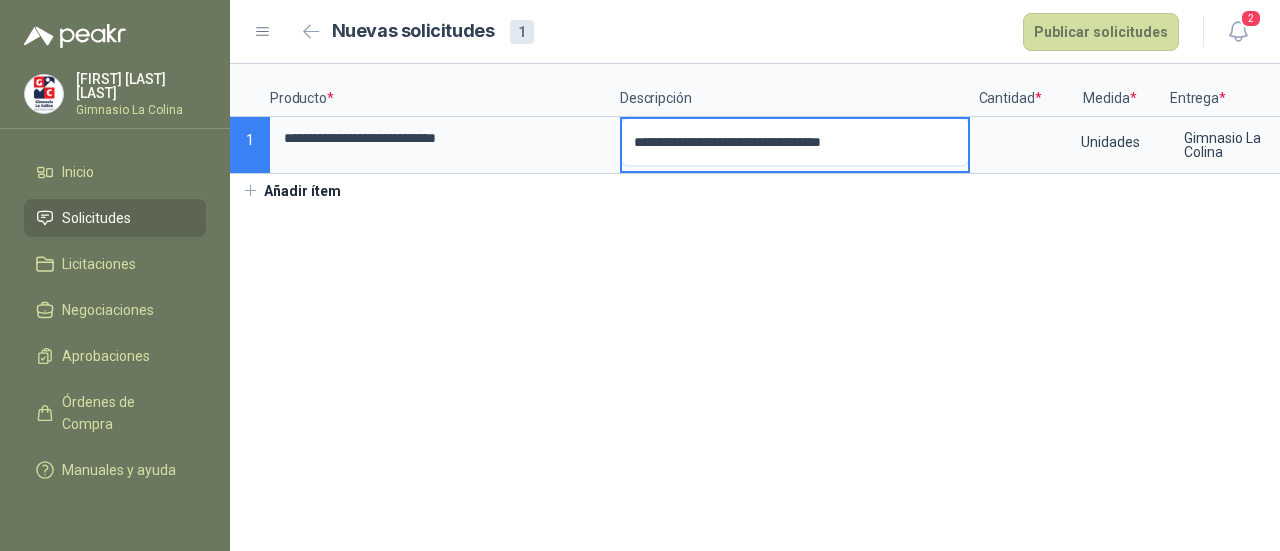 type 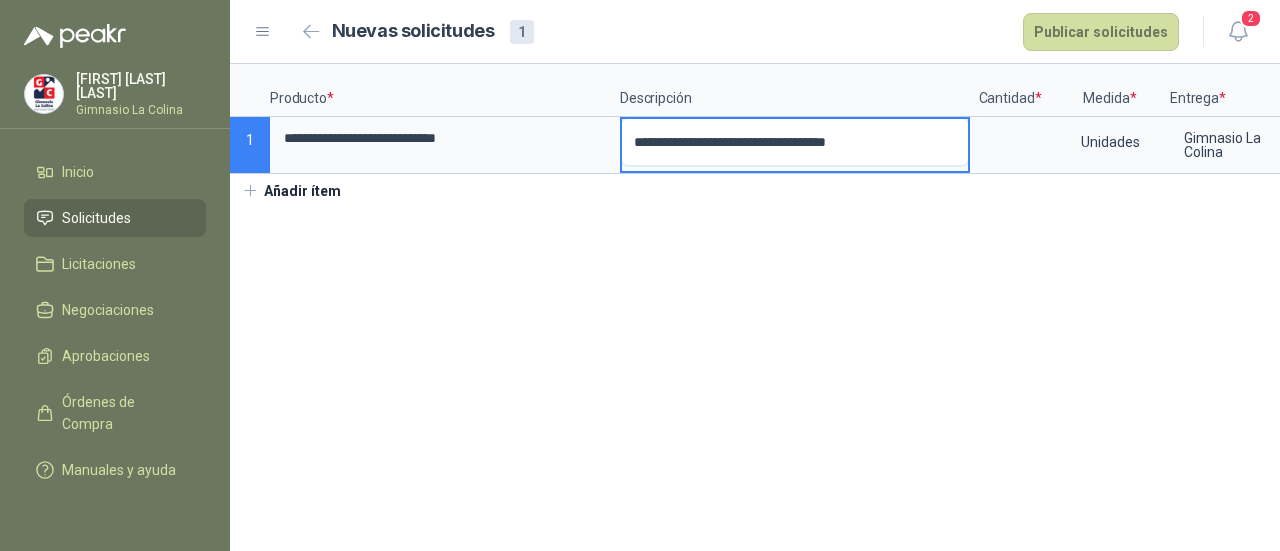 type 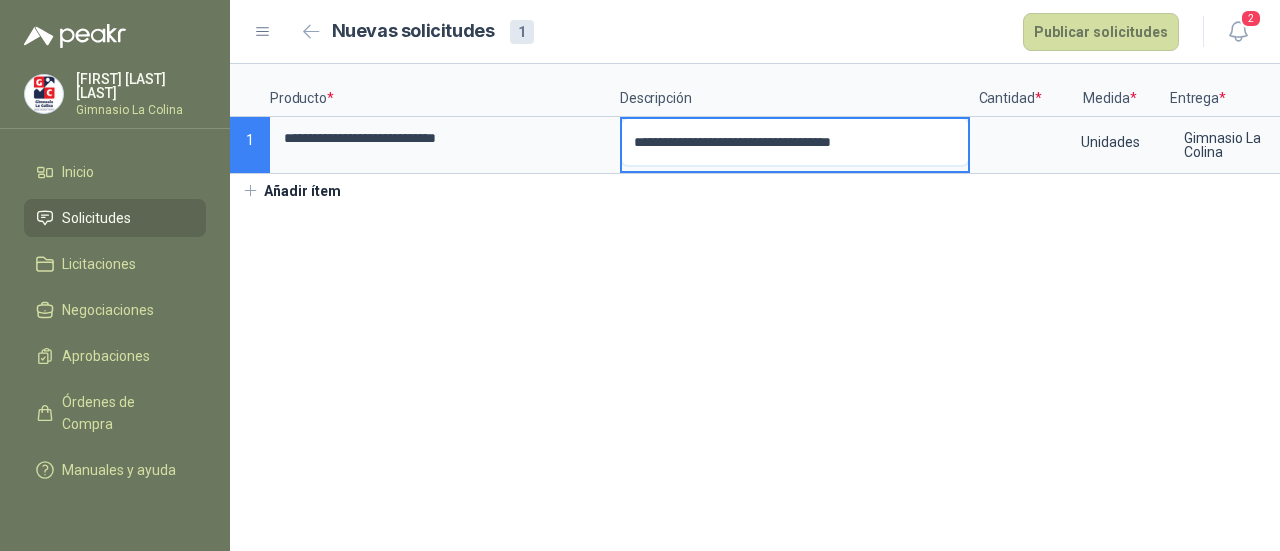 type 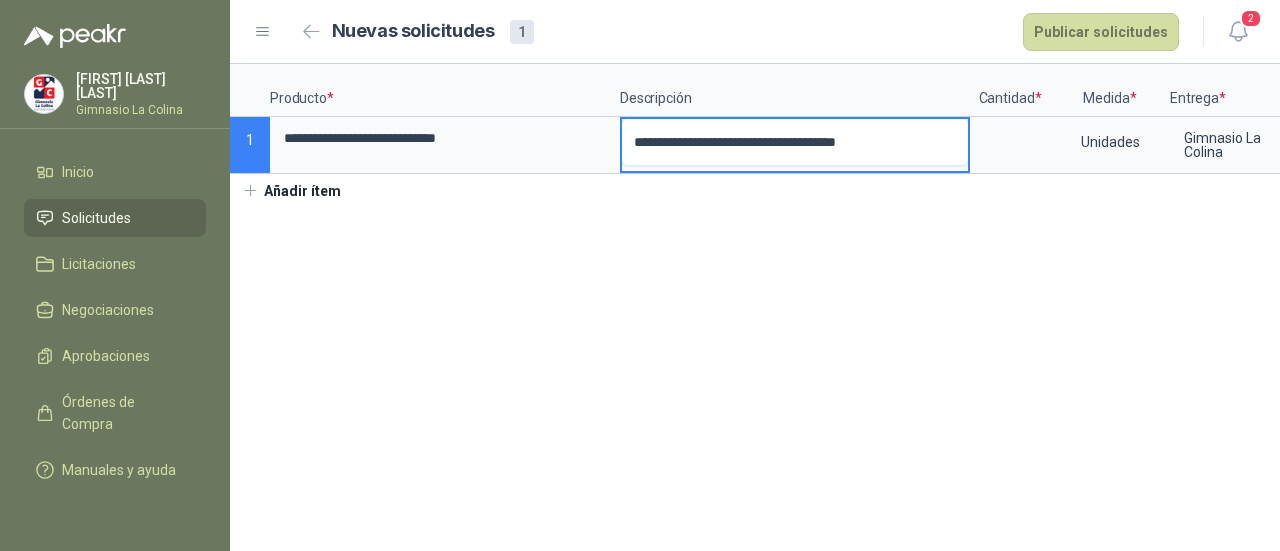 type 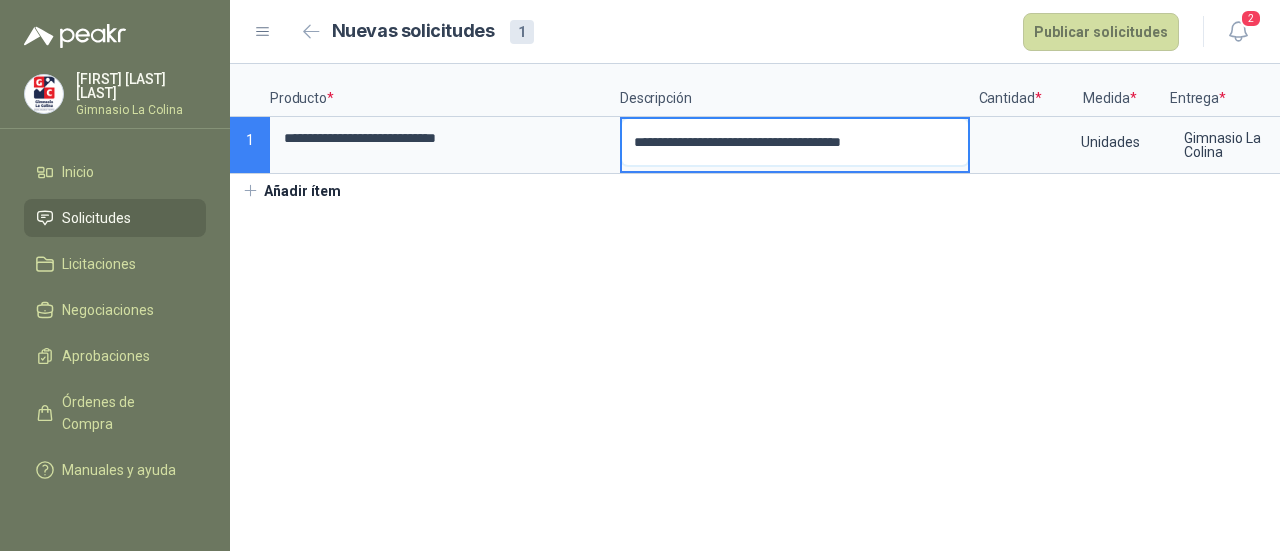 type 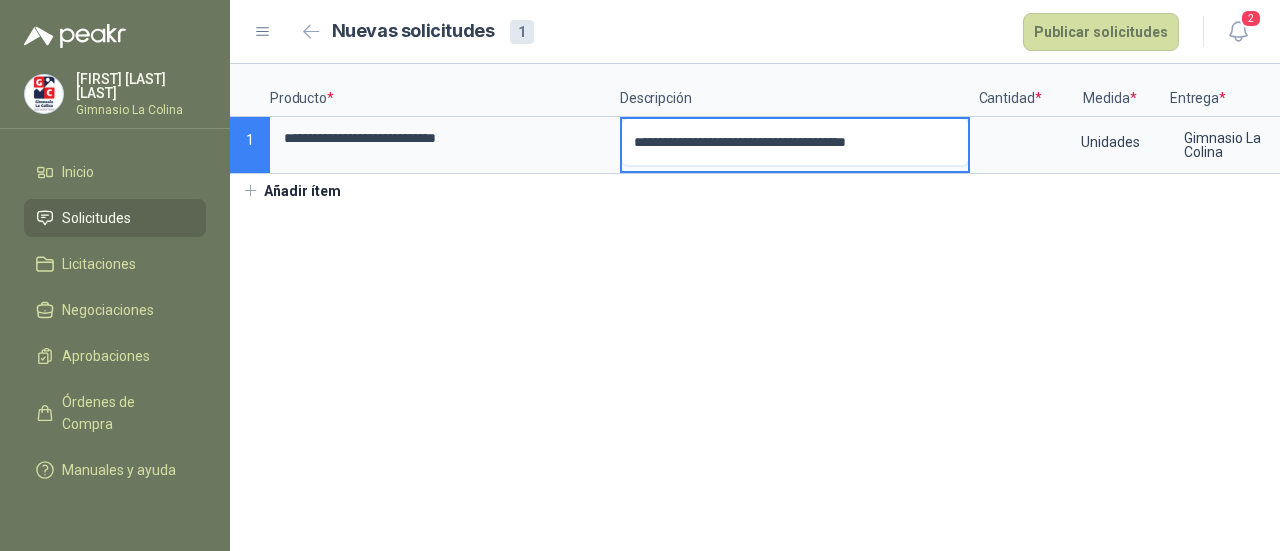 type 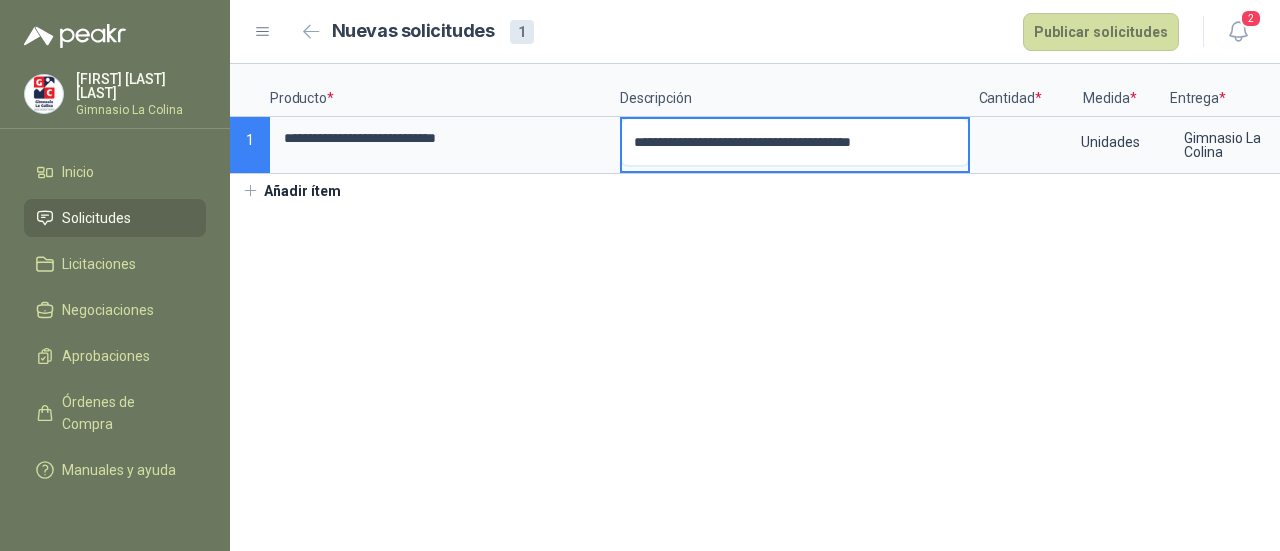 type 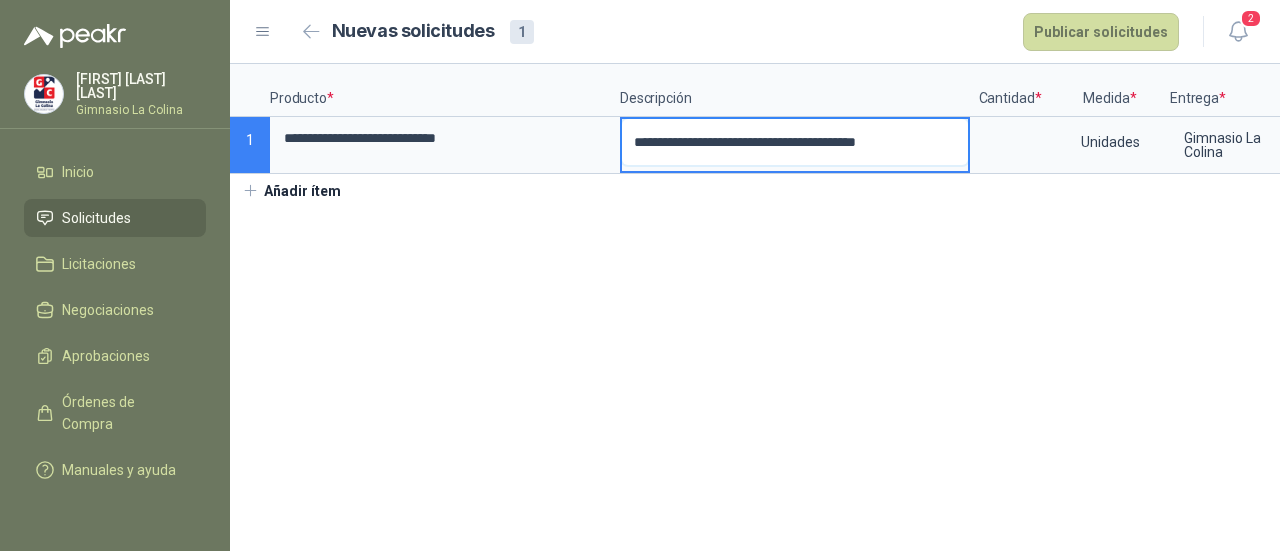 type 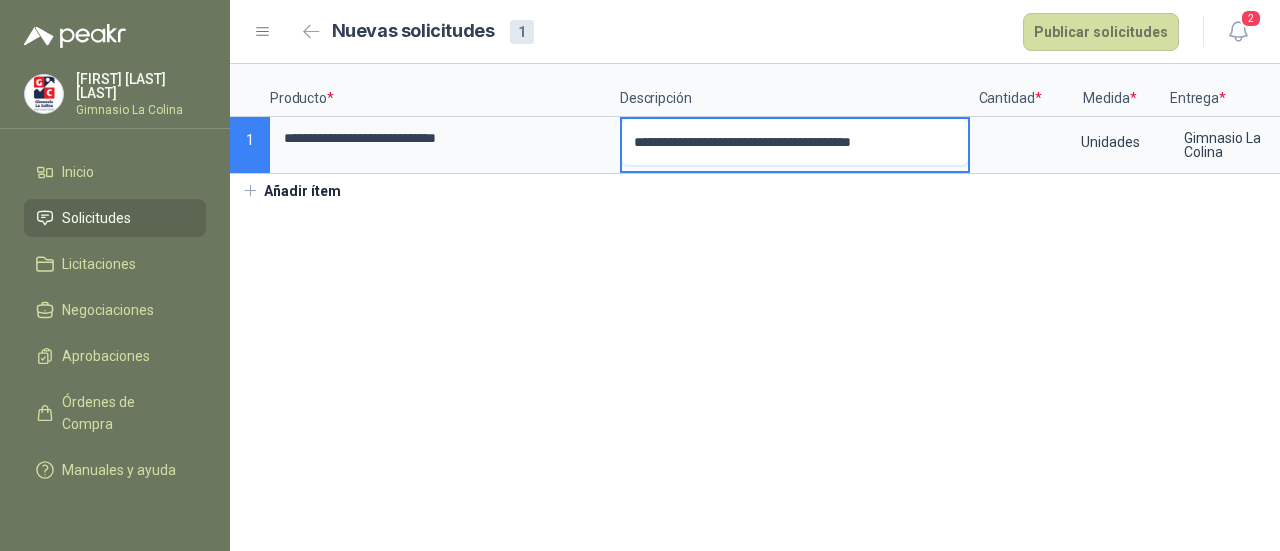 type 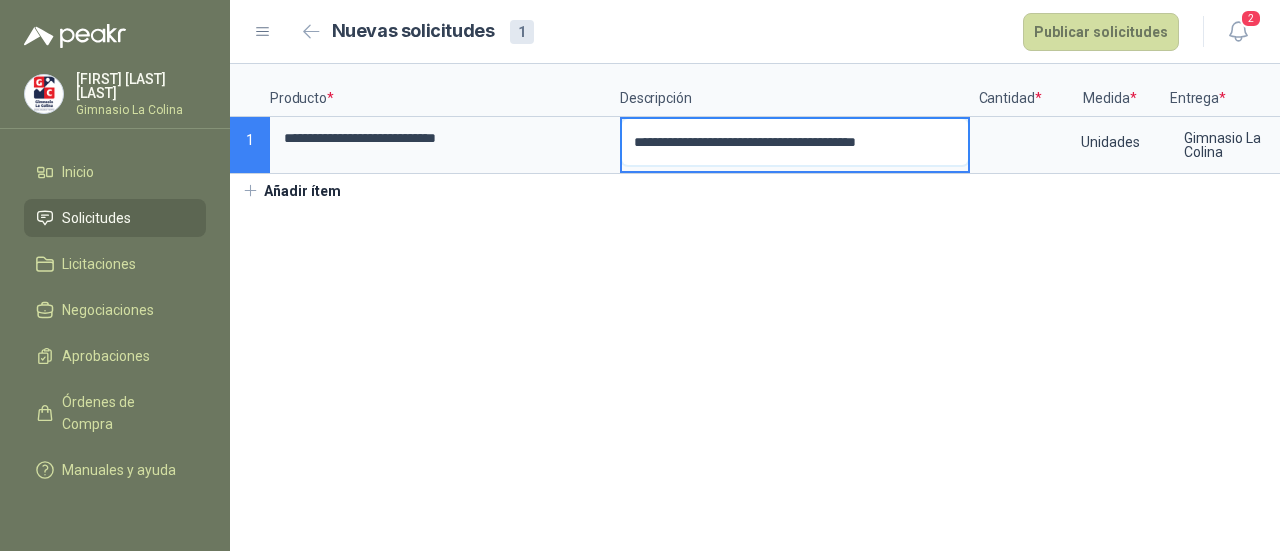type 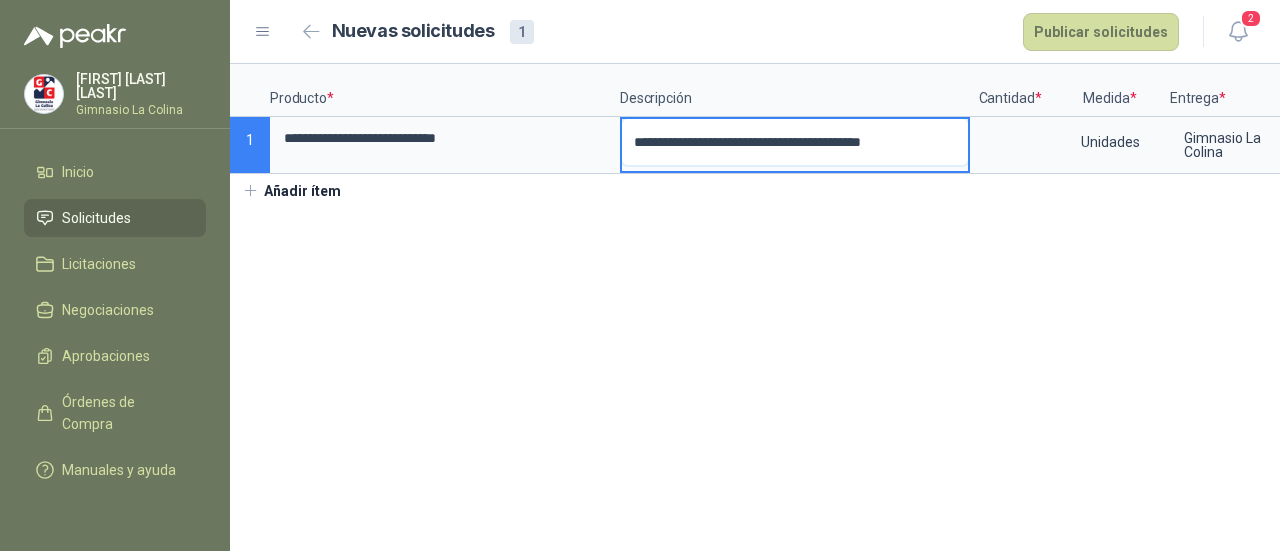 type 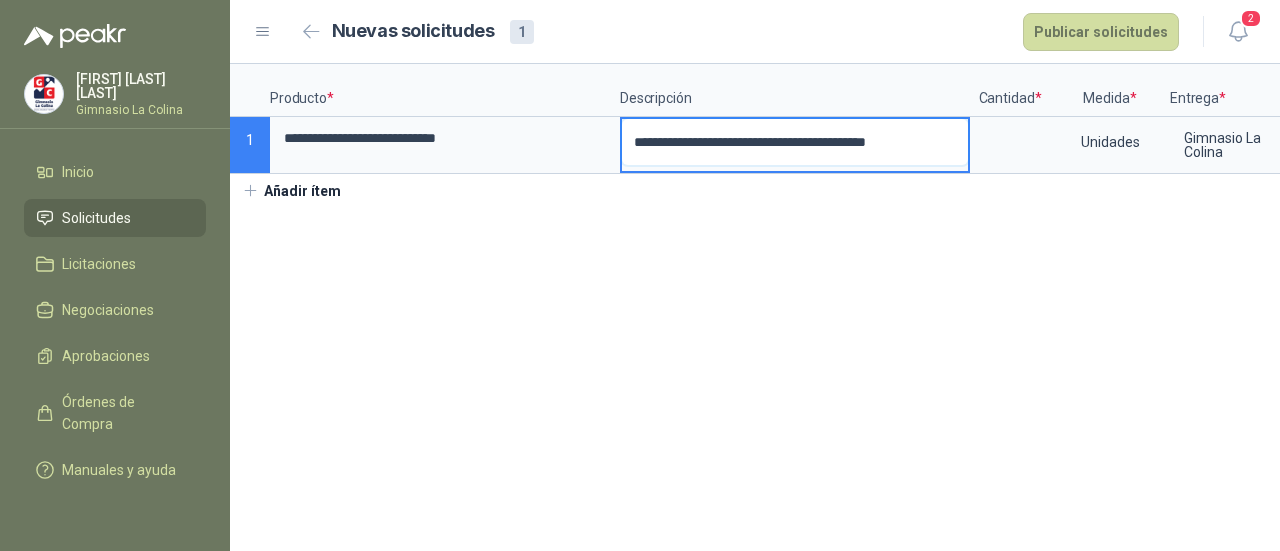 type 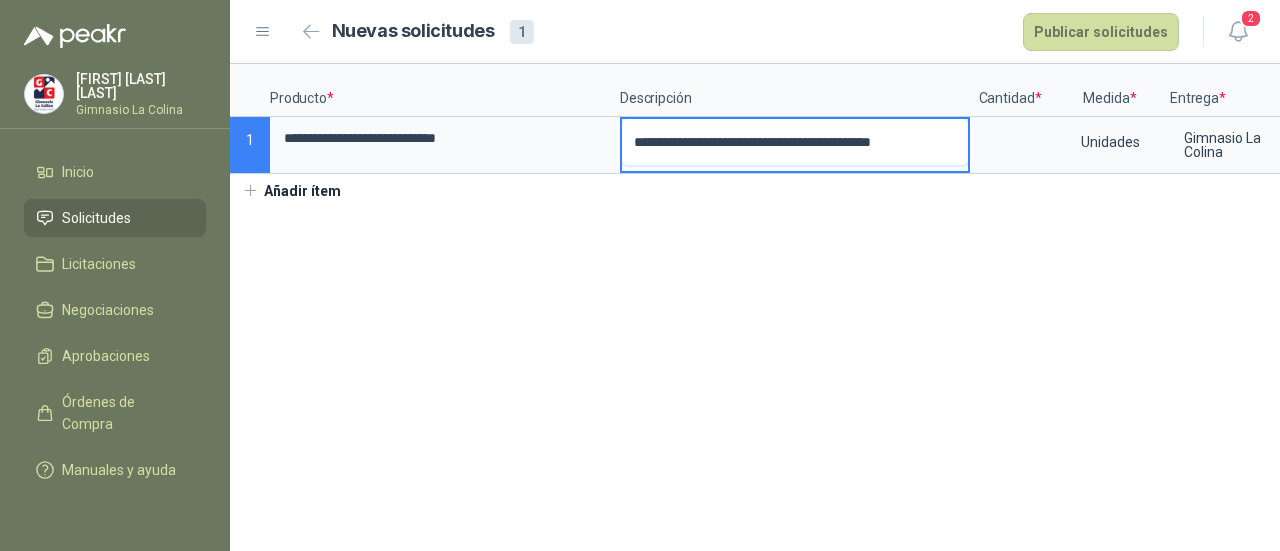 type 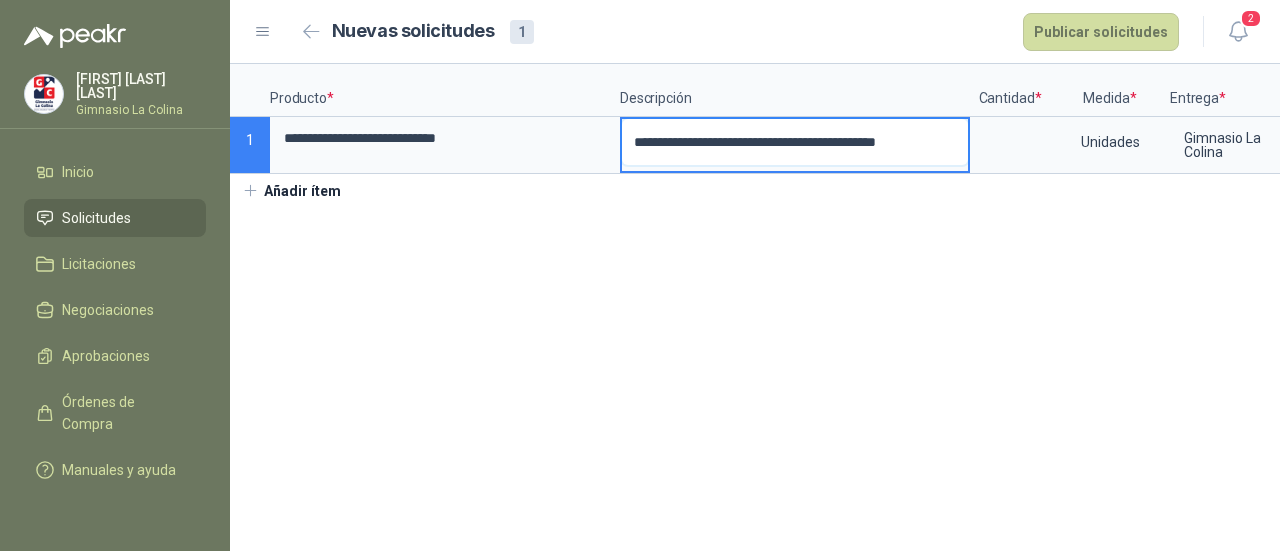 type 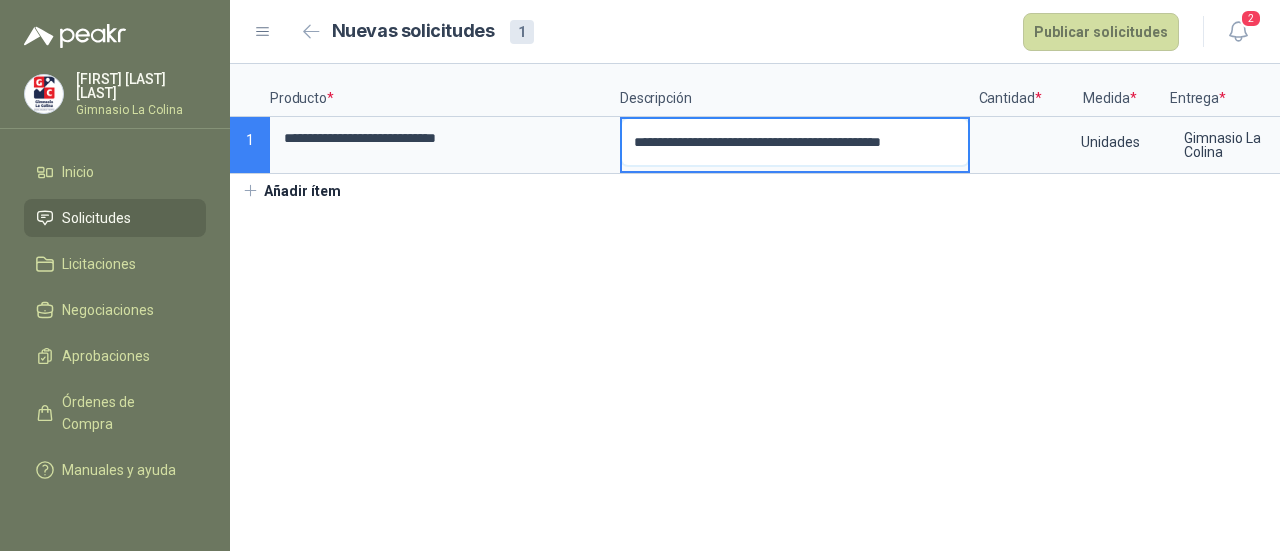 type 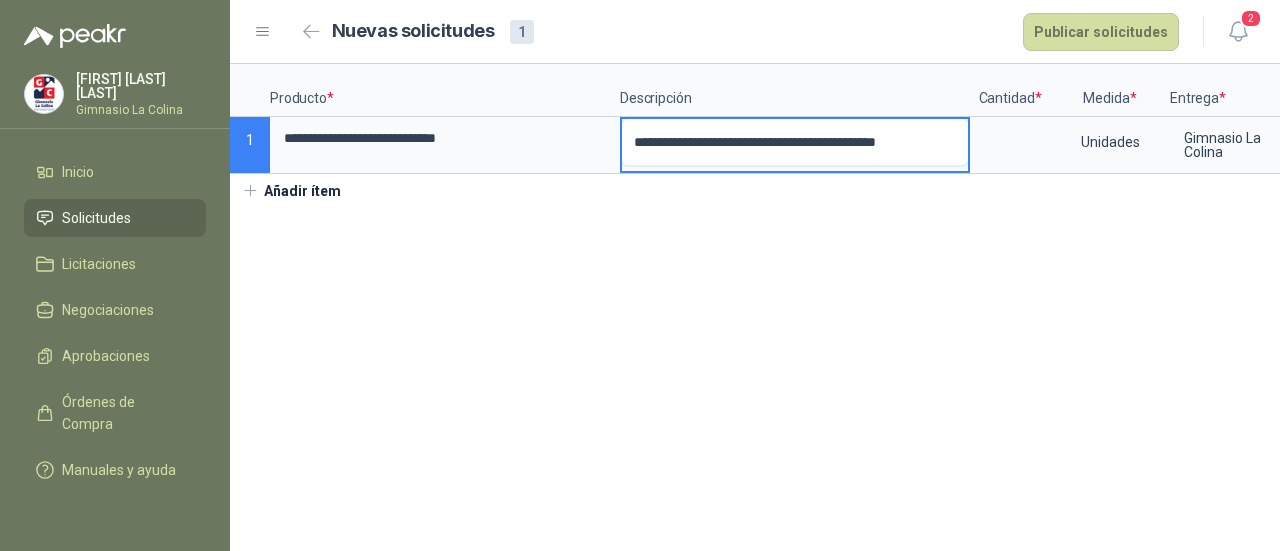 type 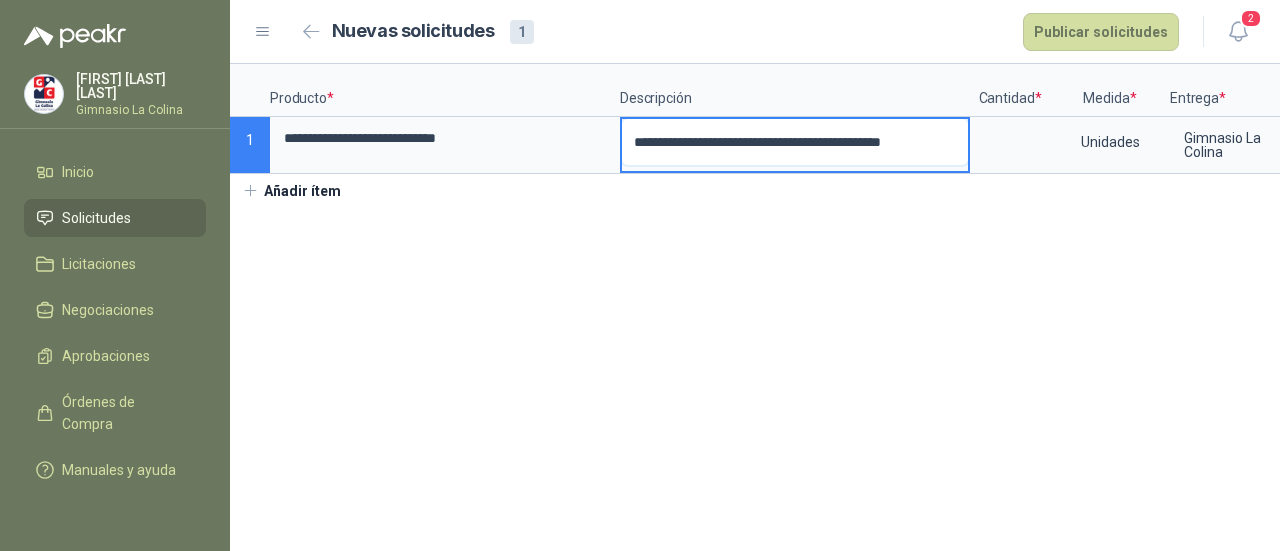 type 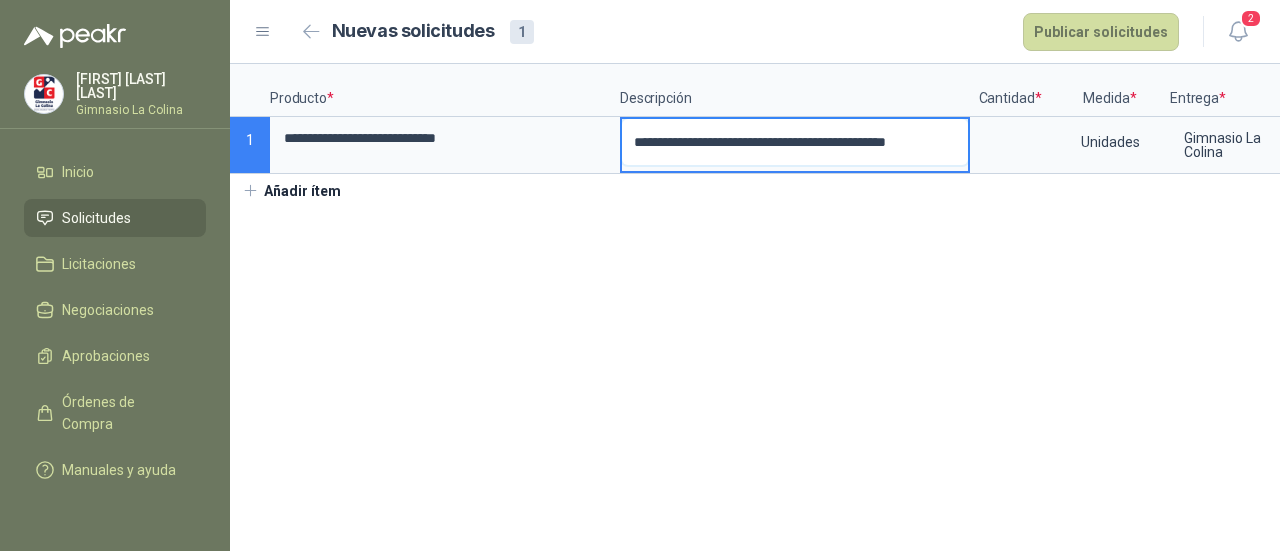 type 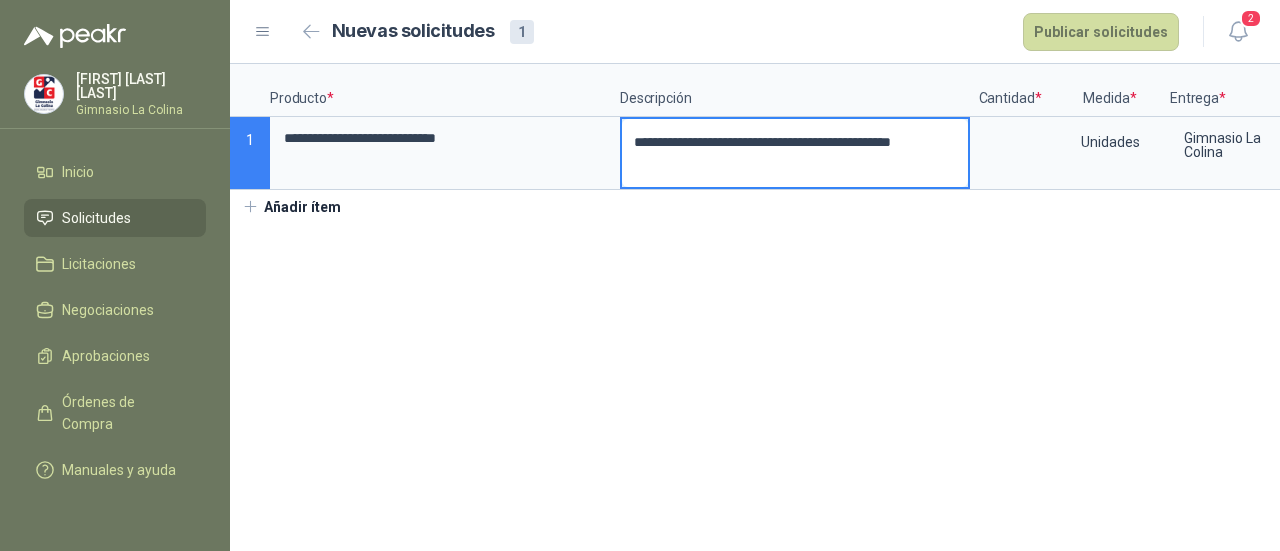 type 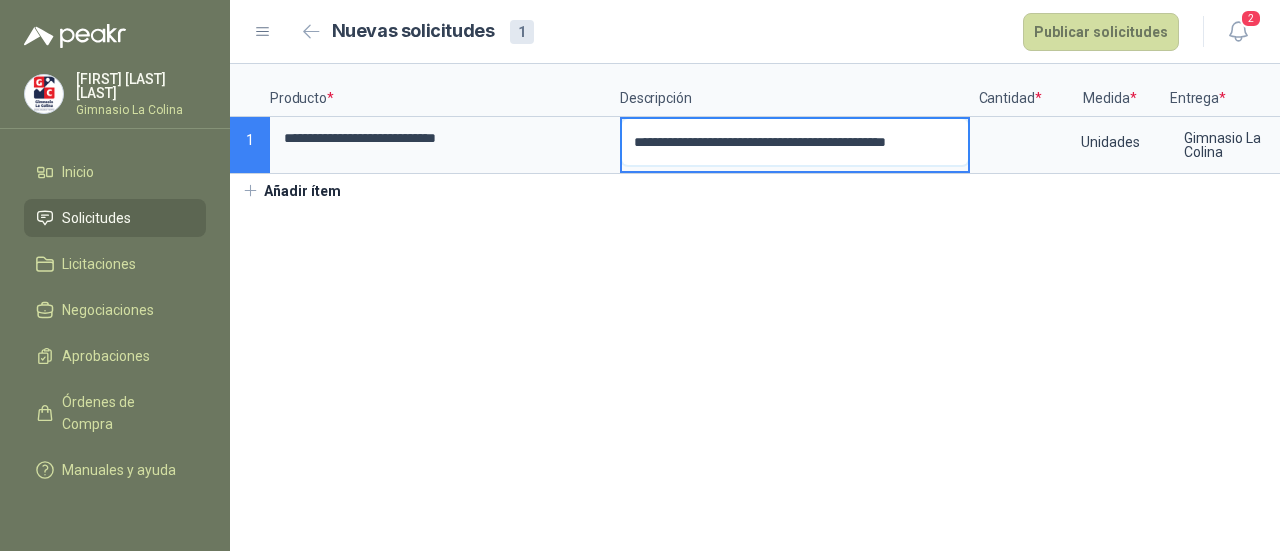 type 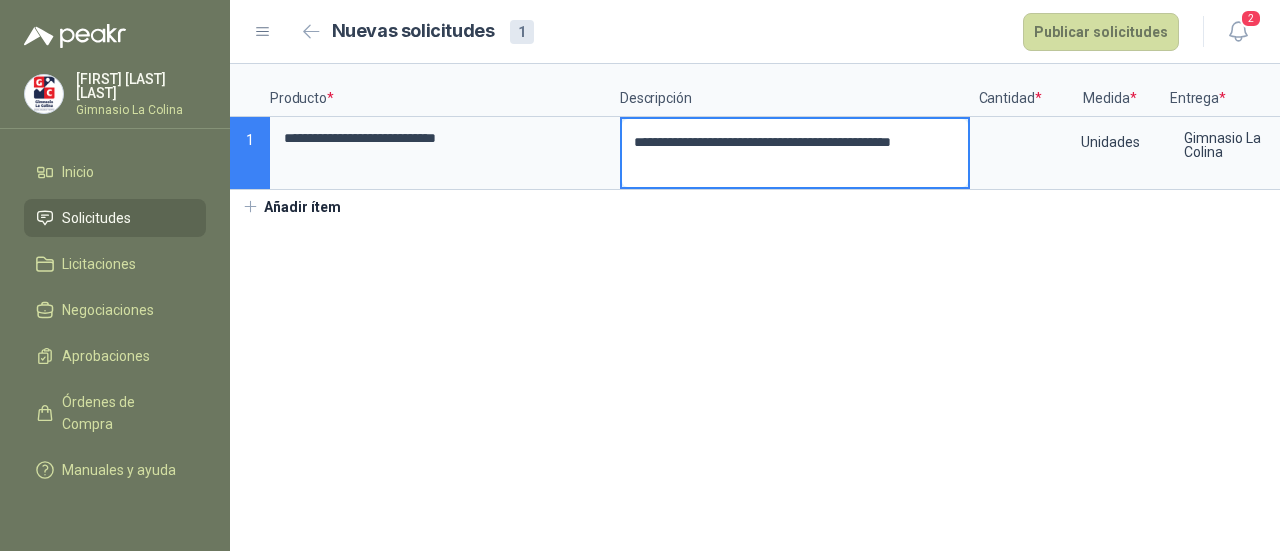 type 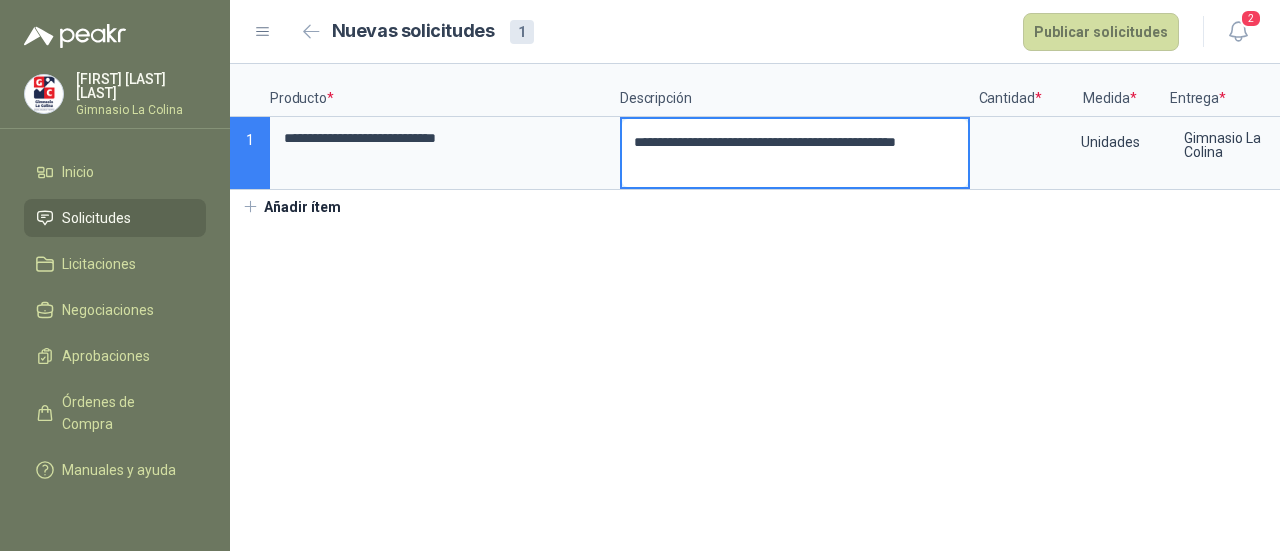 type 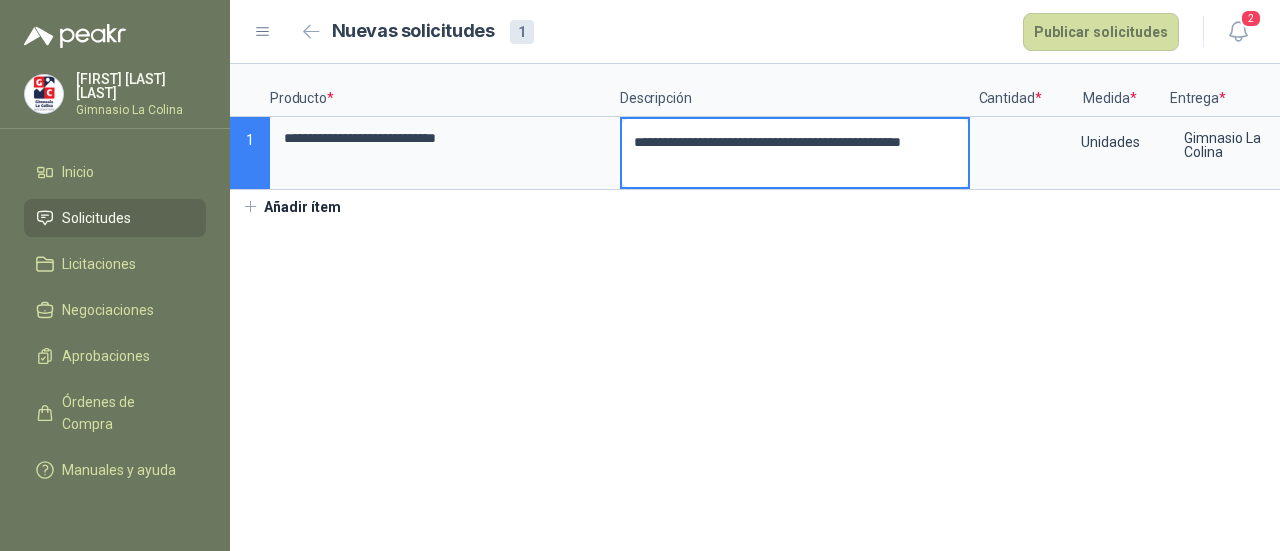 type 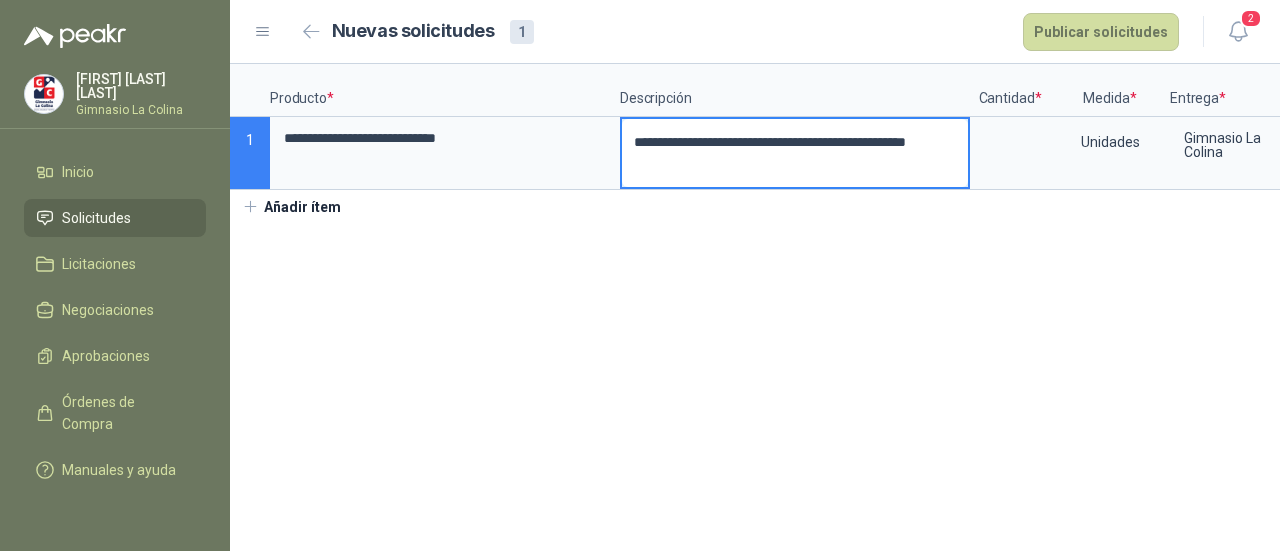 type 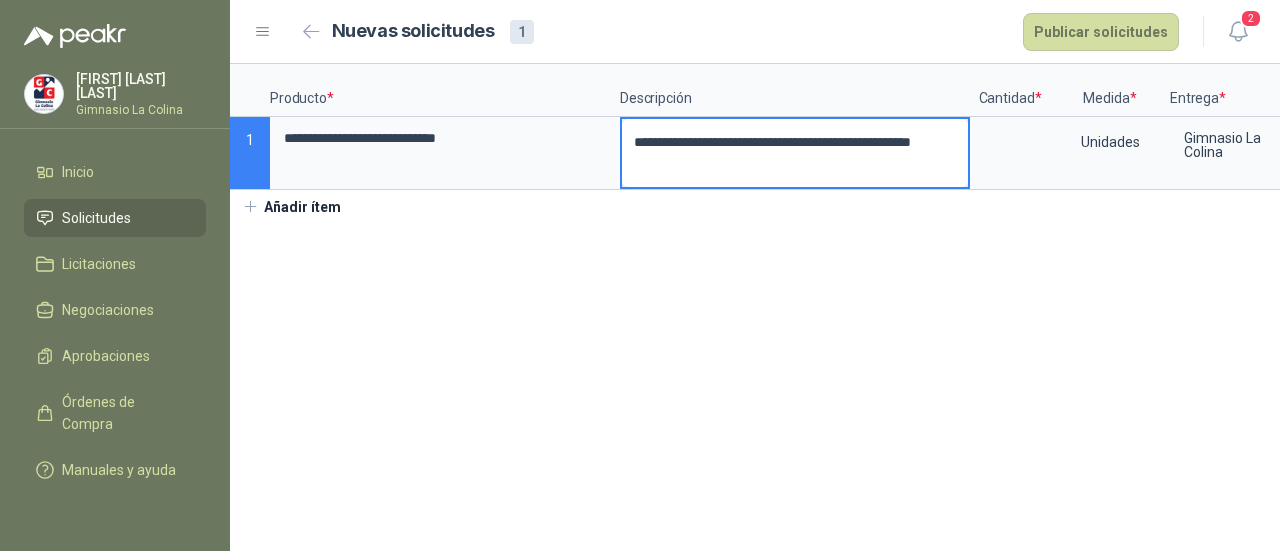 type 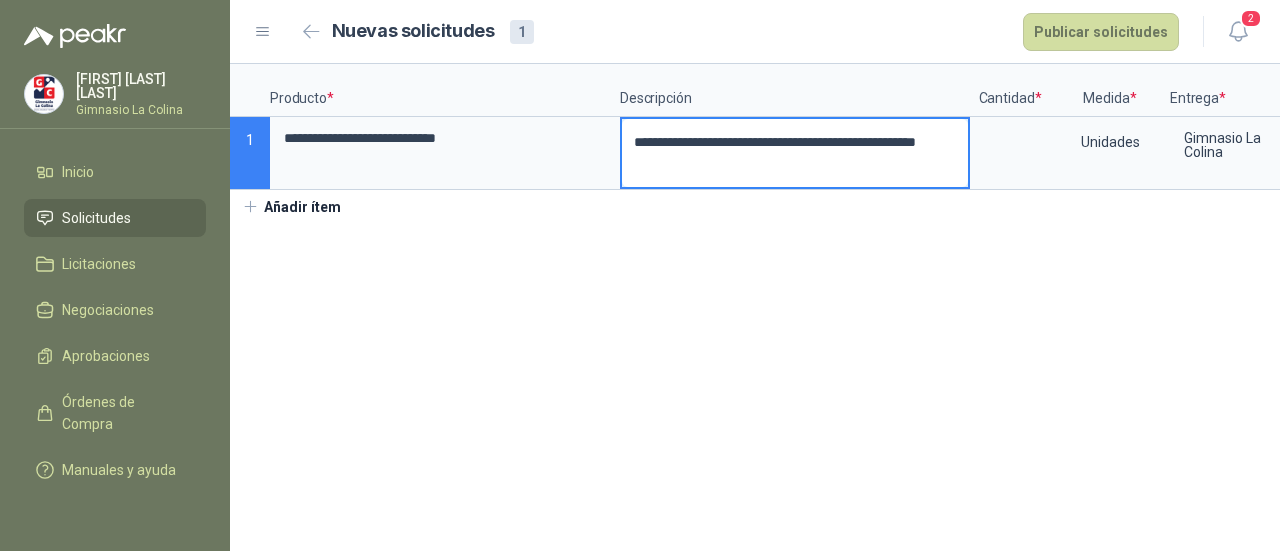 type 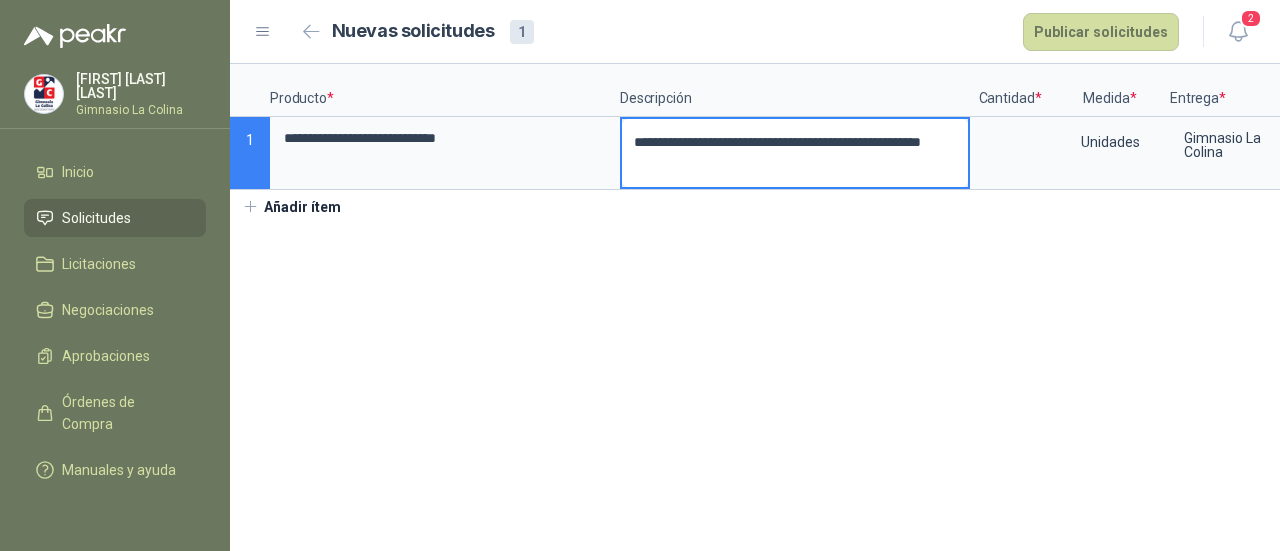 type 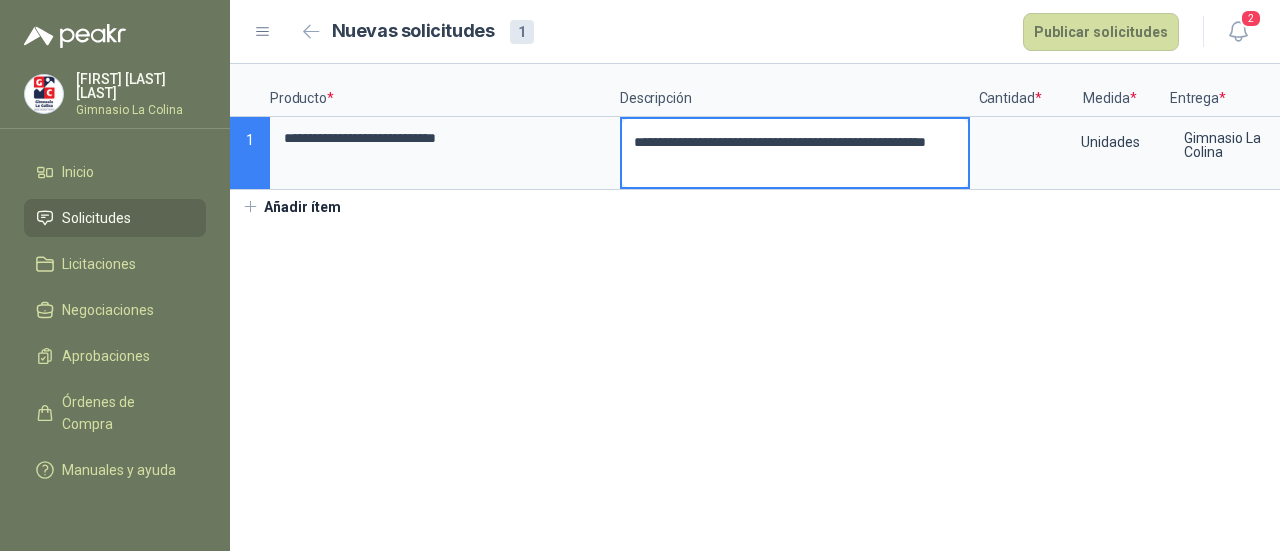 type 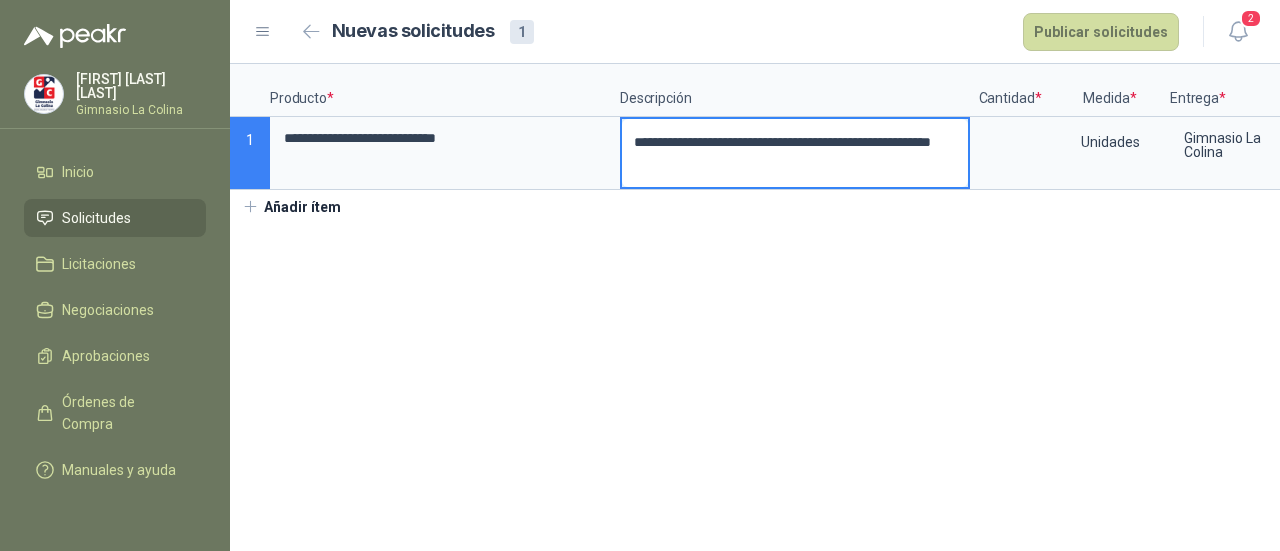 type 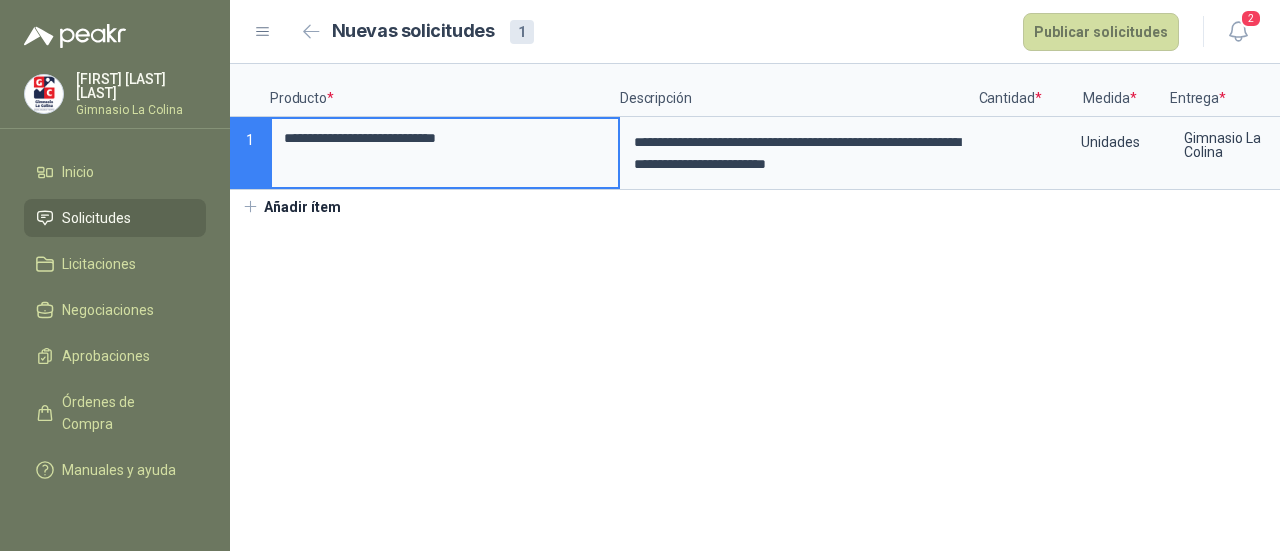 click on "**********" at bounding box center [445, 138] 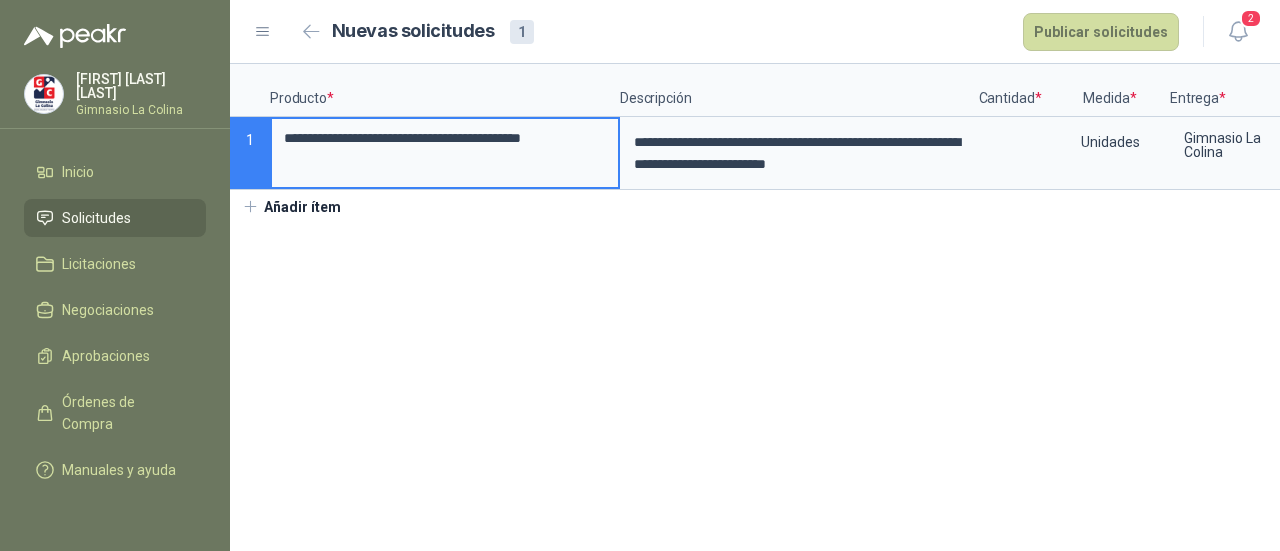 click on "**********" at bounding box center [755, 307] 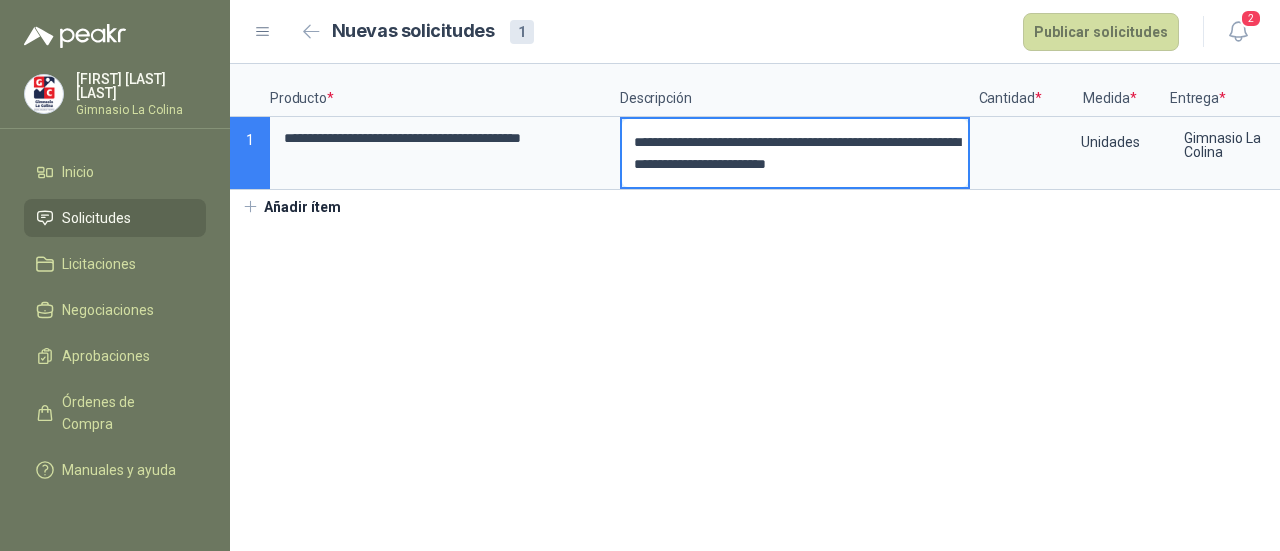 click on "**********" at bounding box center [795, 153] 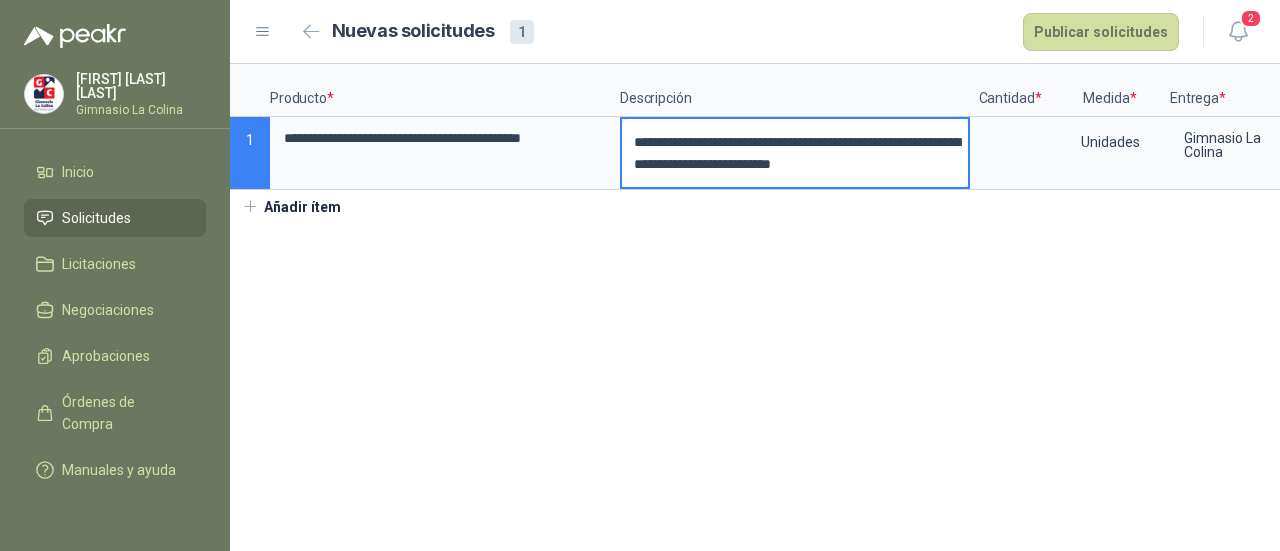 click on "**********" at bounding box center (795, 153) 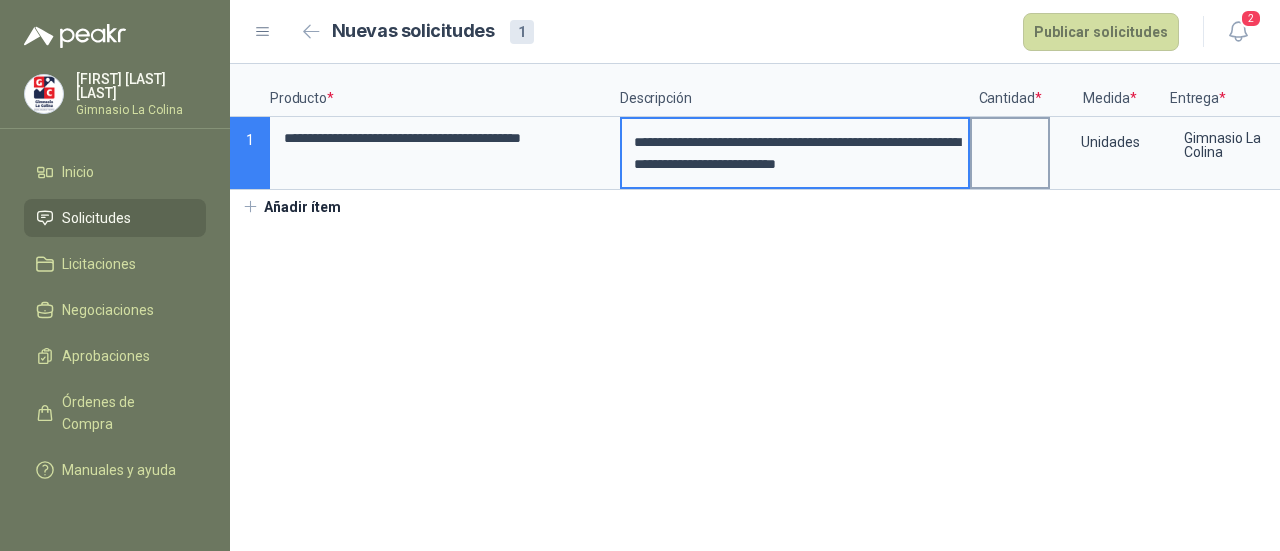 click at bounding box center [1010, 153] 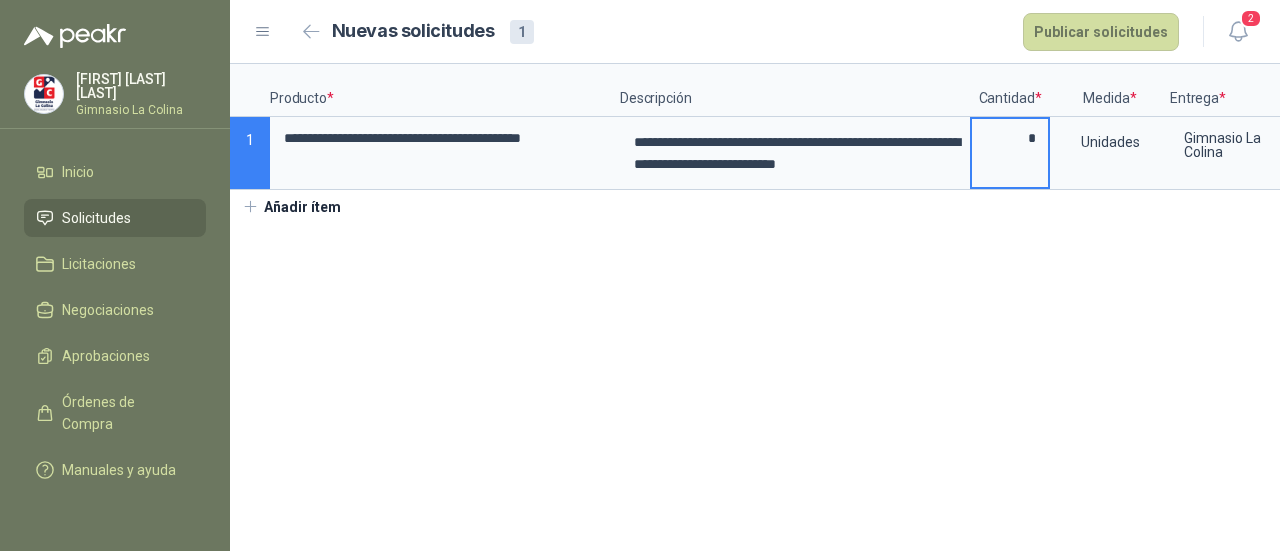 click on "**********" at bounding box center (755, 307) 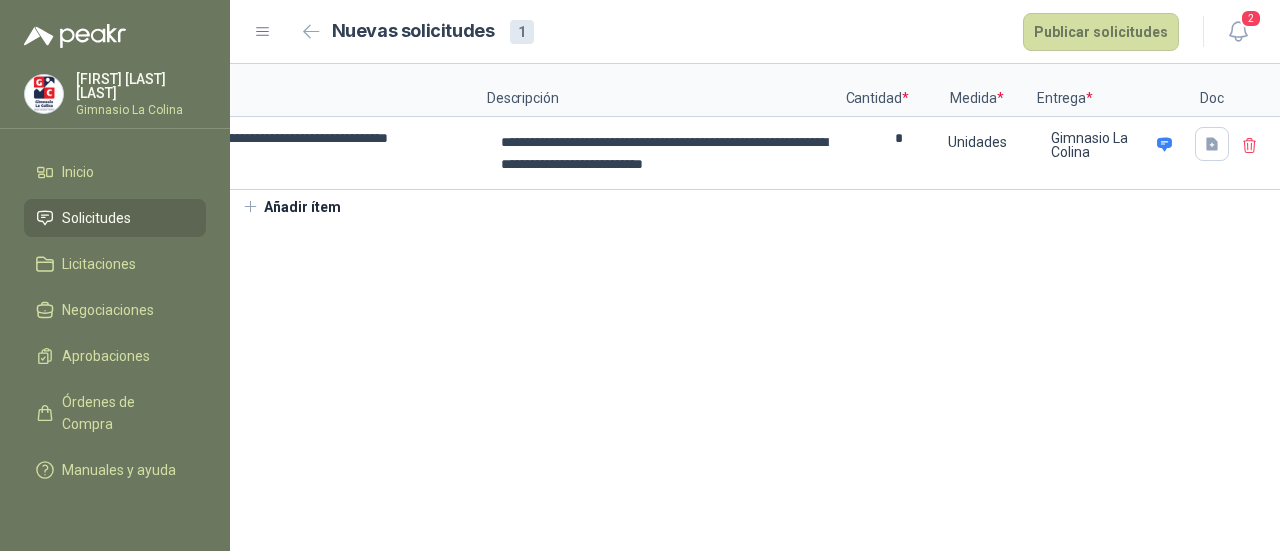 scroll, scrollTop: 0, scrollLeft: 142, axis: horizontal 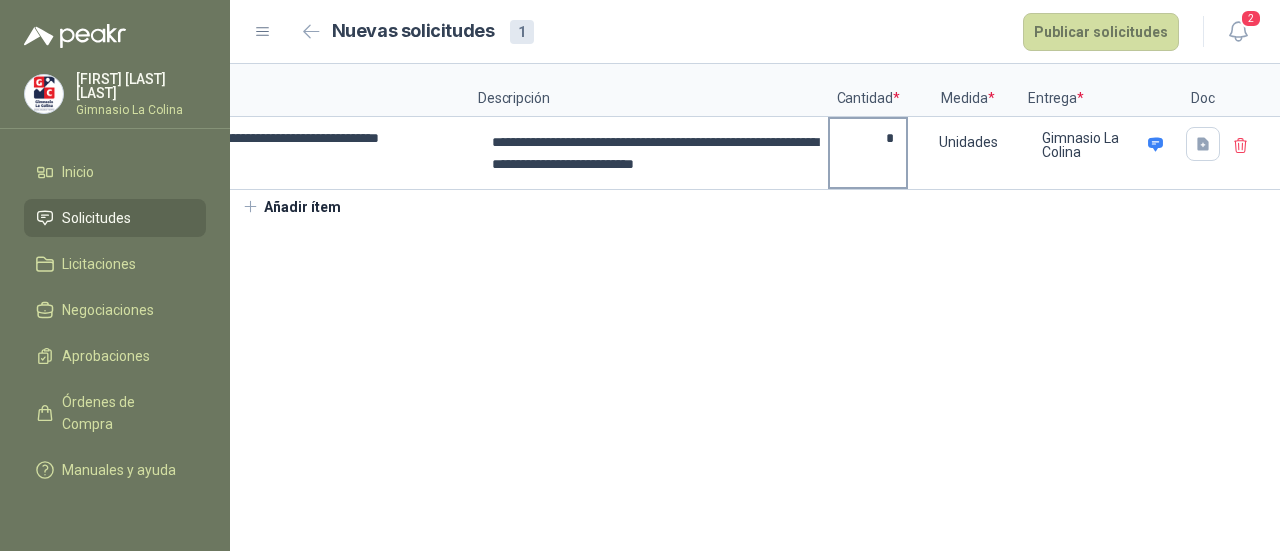 click on "*" at bounding box center [868, 138] 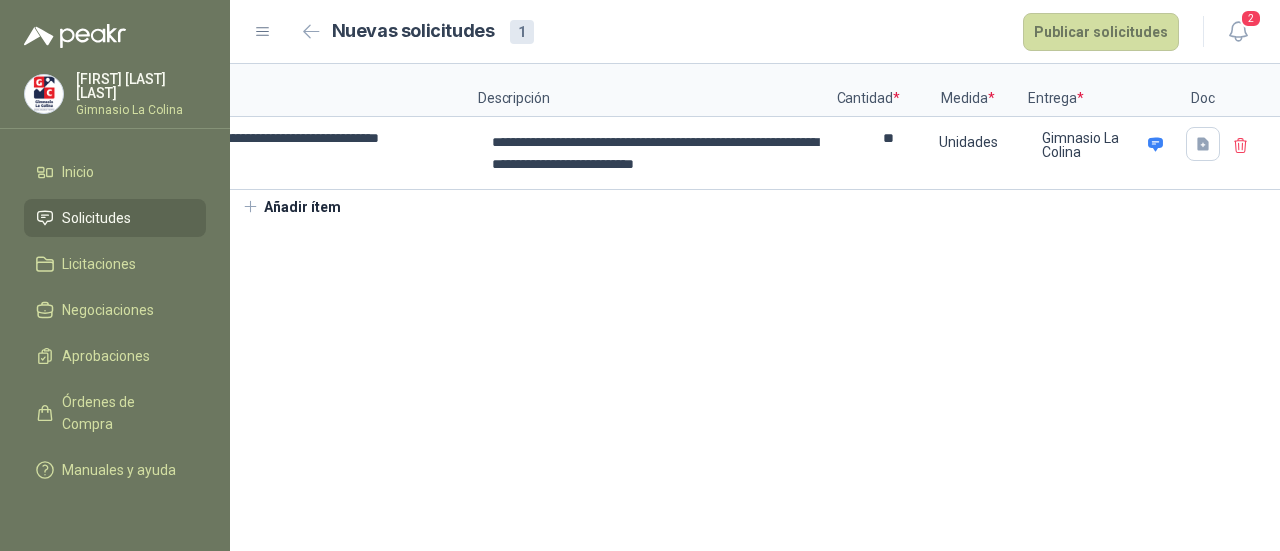 click on "**********" at bounding box center (755, 143) 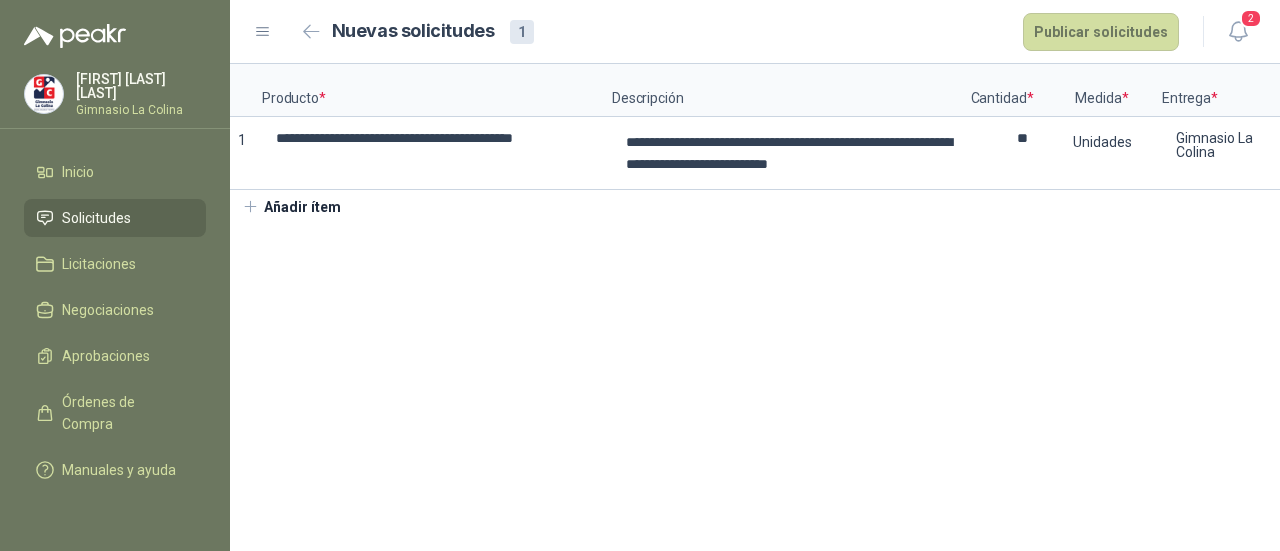 scroll, scrollTop: 0, scrollLeft: 6, axis: horizontal 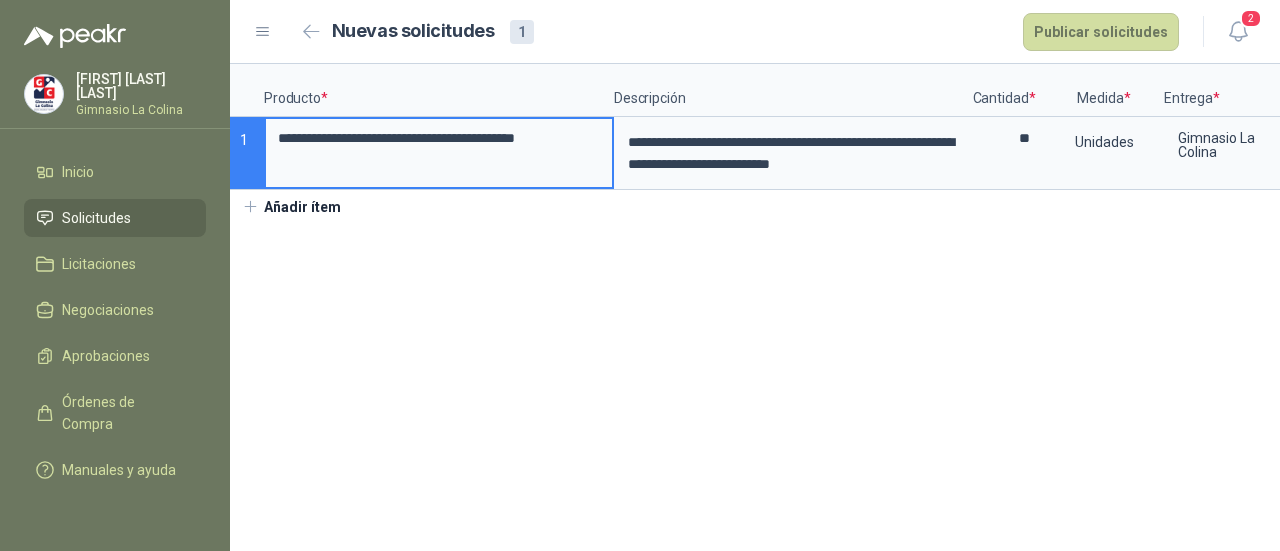 click on "**********" at bounding box center (439, 138) 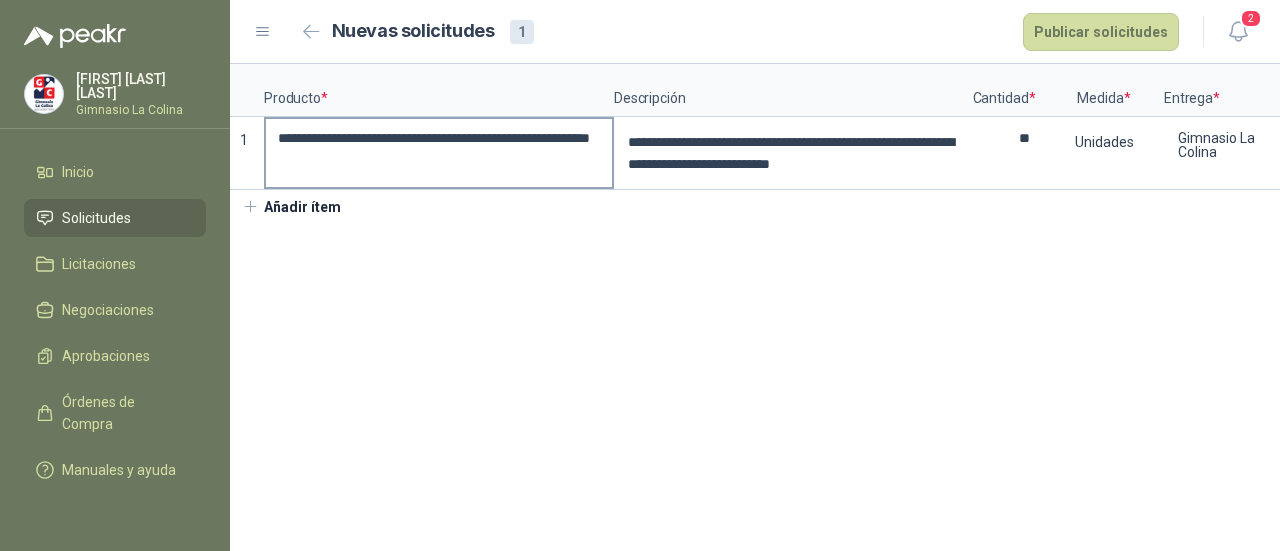 click on "**********" at bounding box center [439, 153] 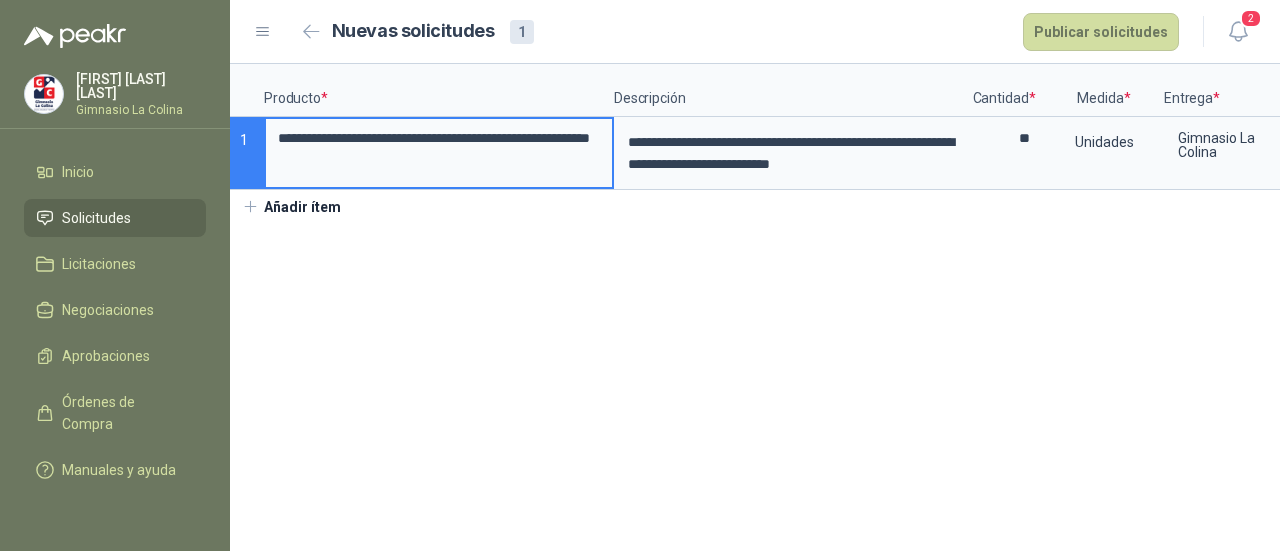 click on "**********" at bounding box center [755, 307] 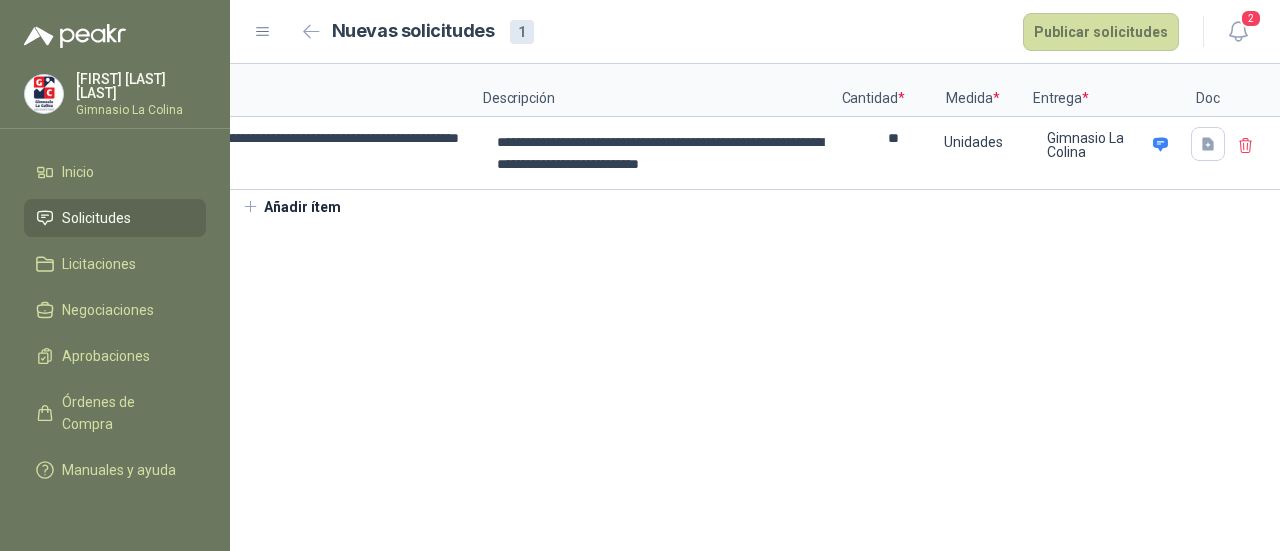 scroll, scrollTop: 0, scrollLeft: 142, axis: horizontal 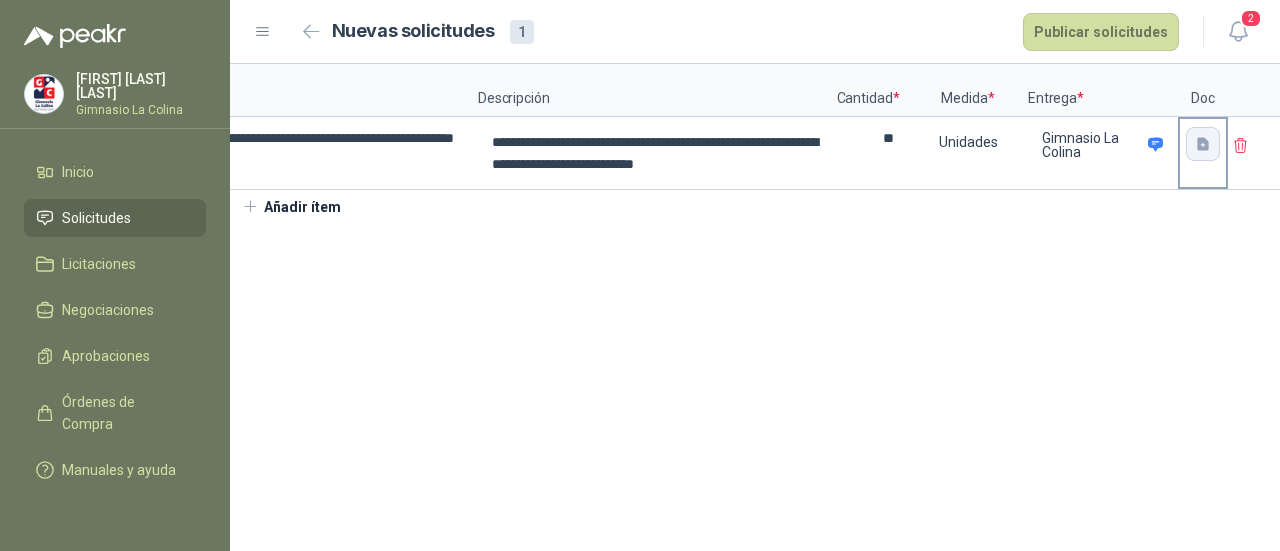 click 